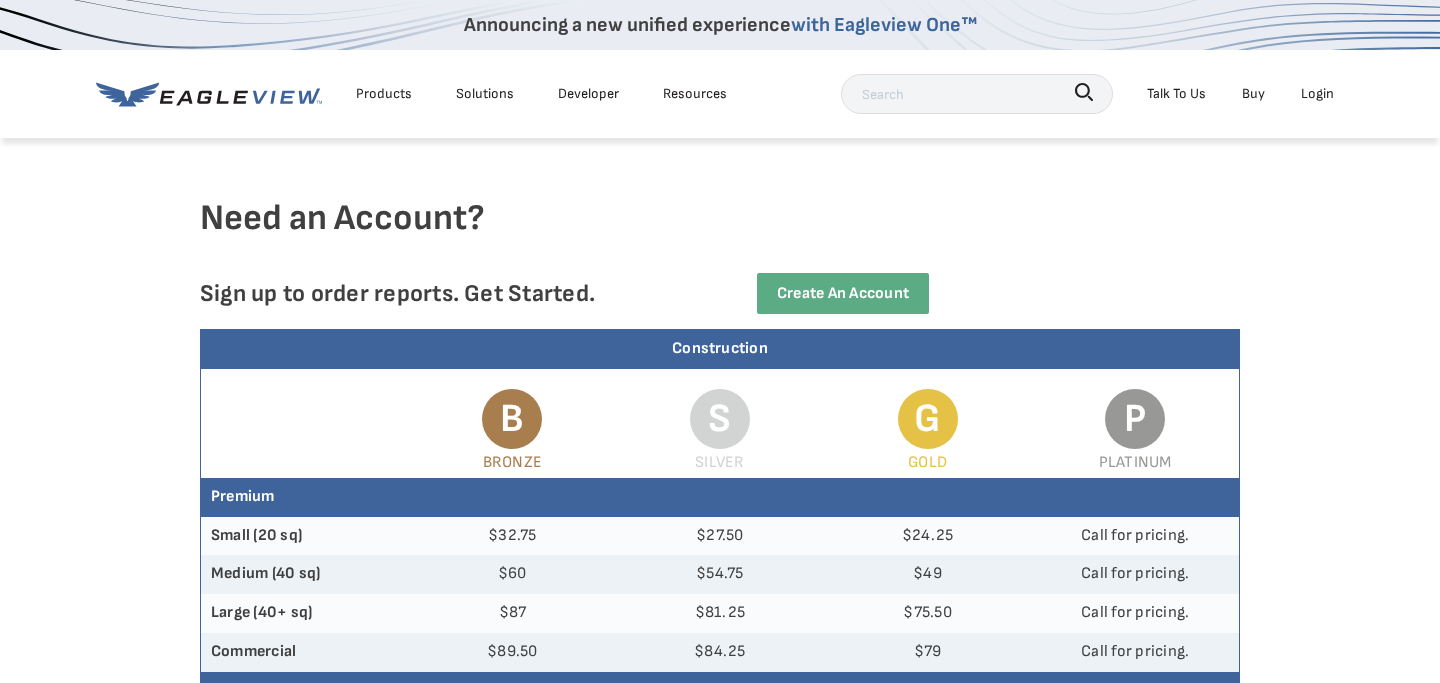 scroll, scrollTop: 0, scrollLeft: 0, axis: both 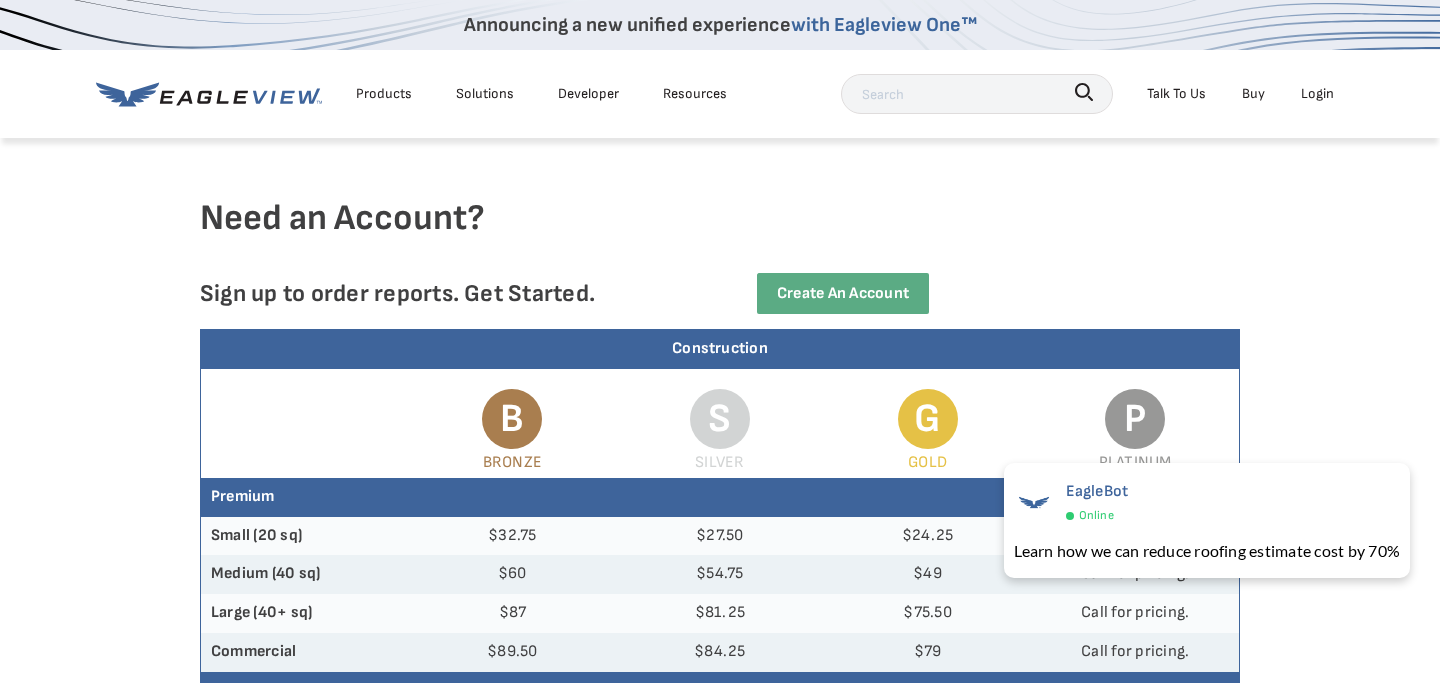 click 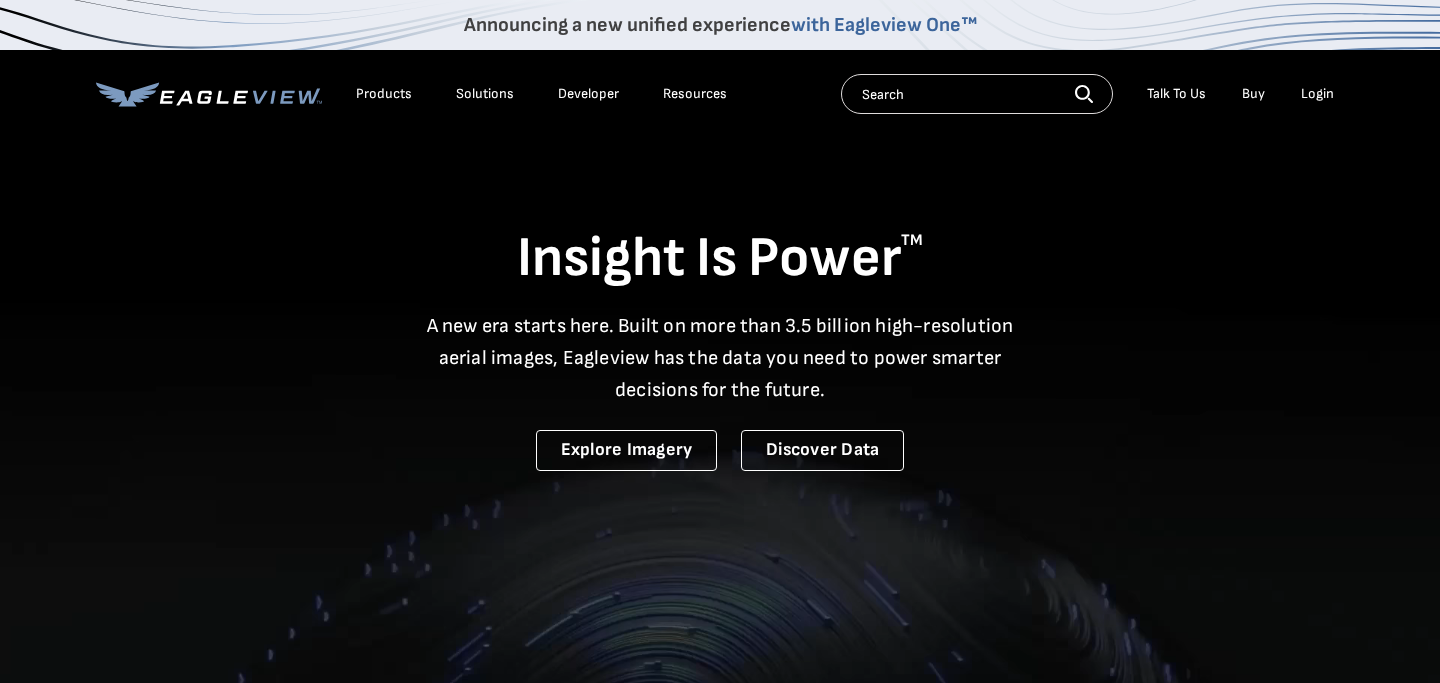 scroll, scrollTop: 0, scrollLeft: 0, axis: both 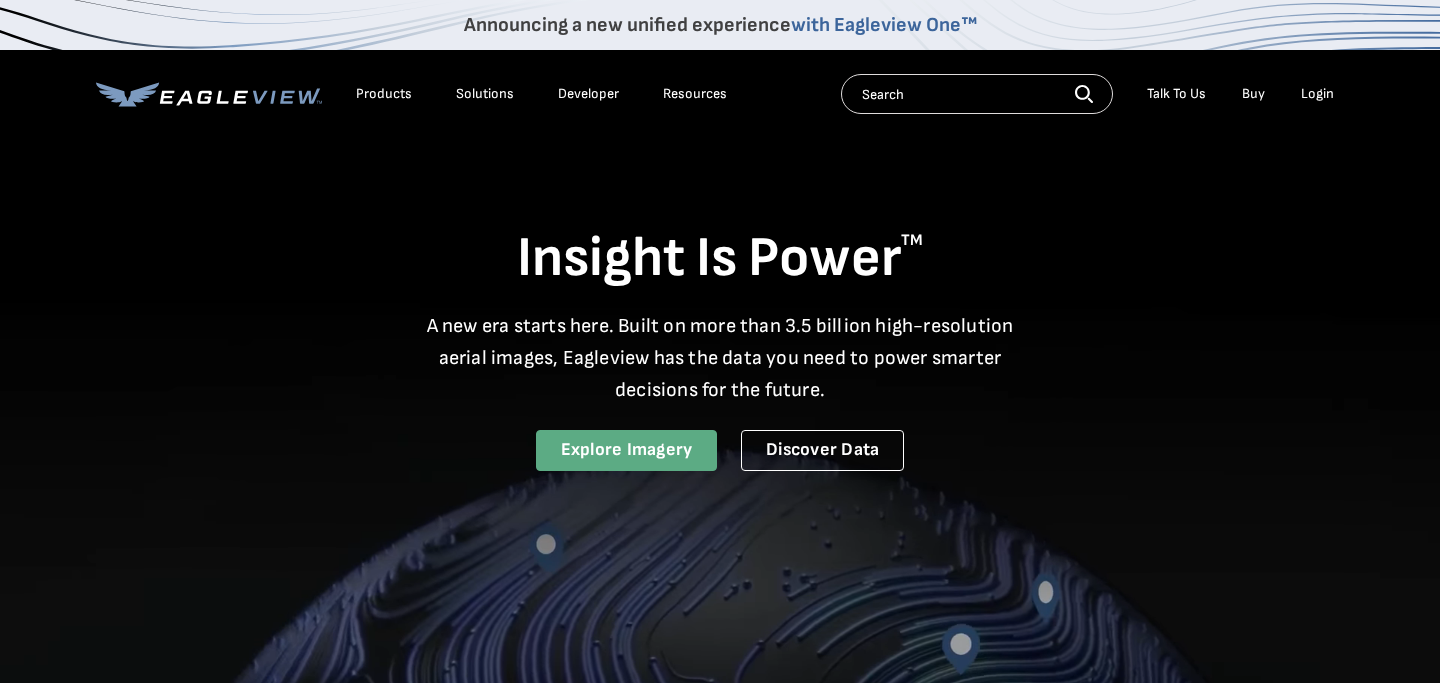 click on "Explore Imagery" at bounding box center [627, 450] 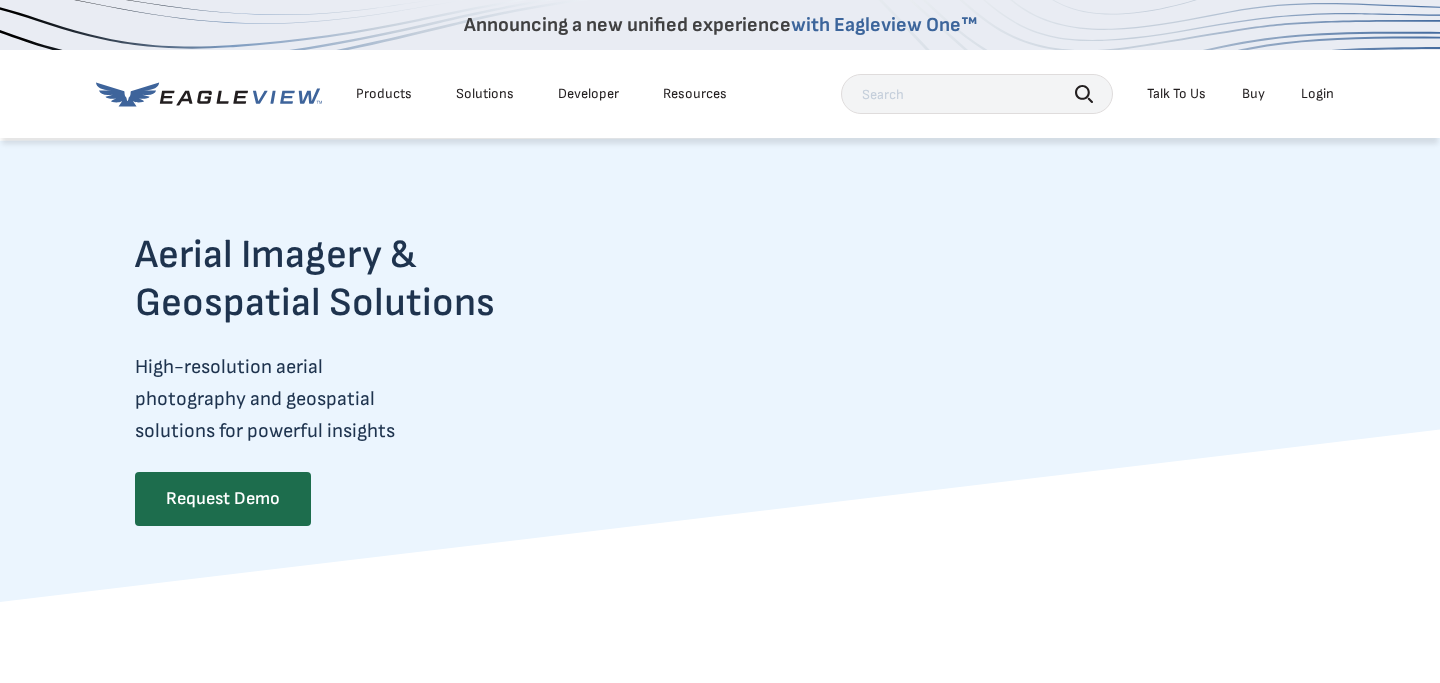 scroll, scrollTop: 0, scrollLeft: 0, axis: both 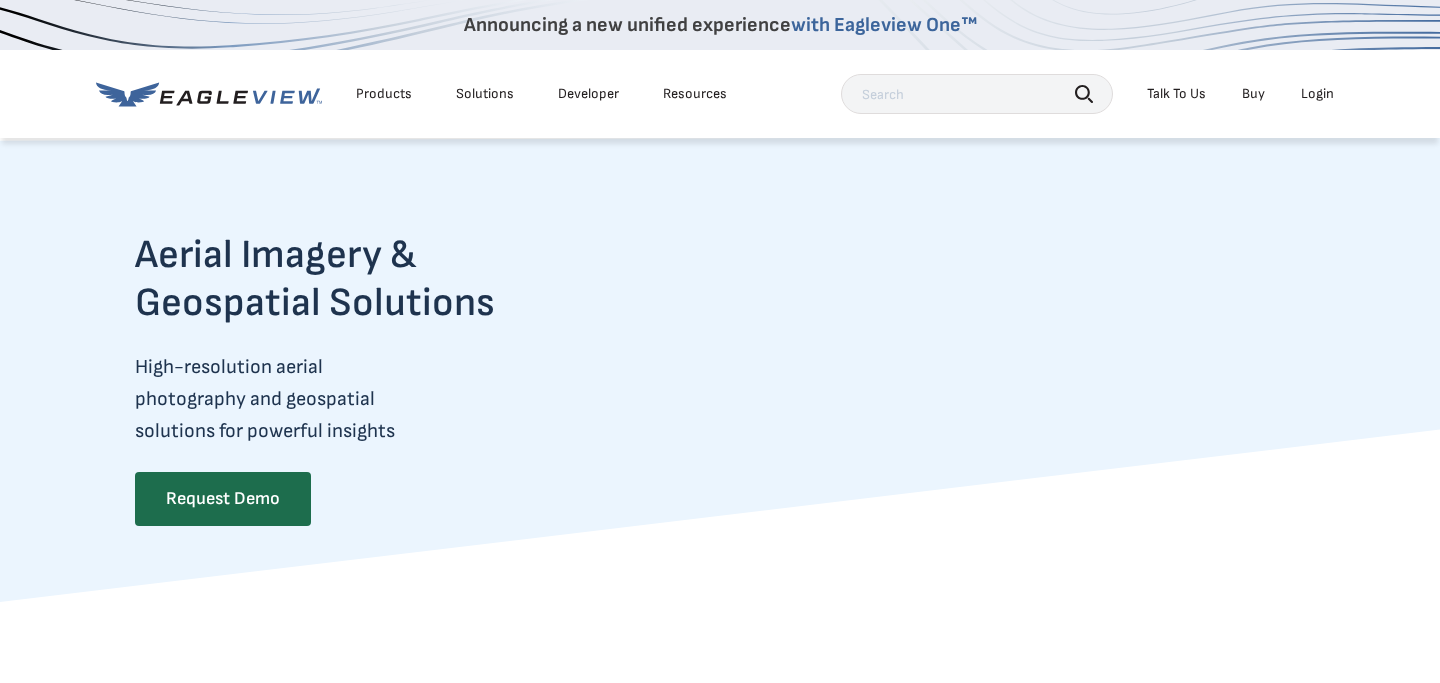 click on "Products" at bounding box center [384, 94] 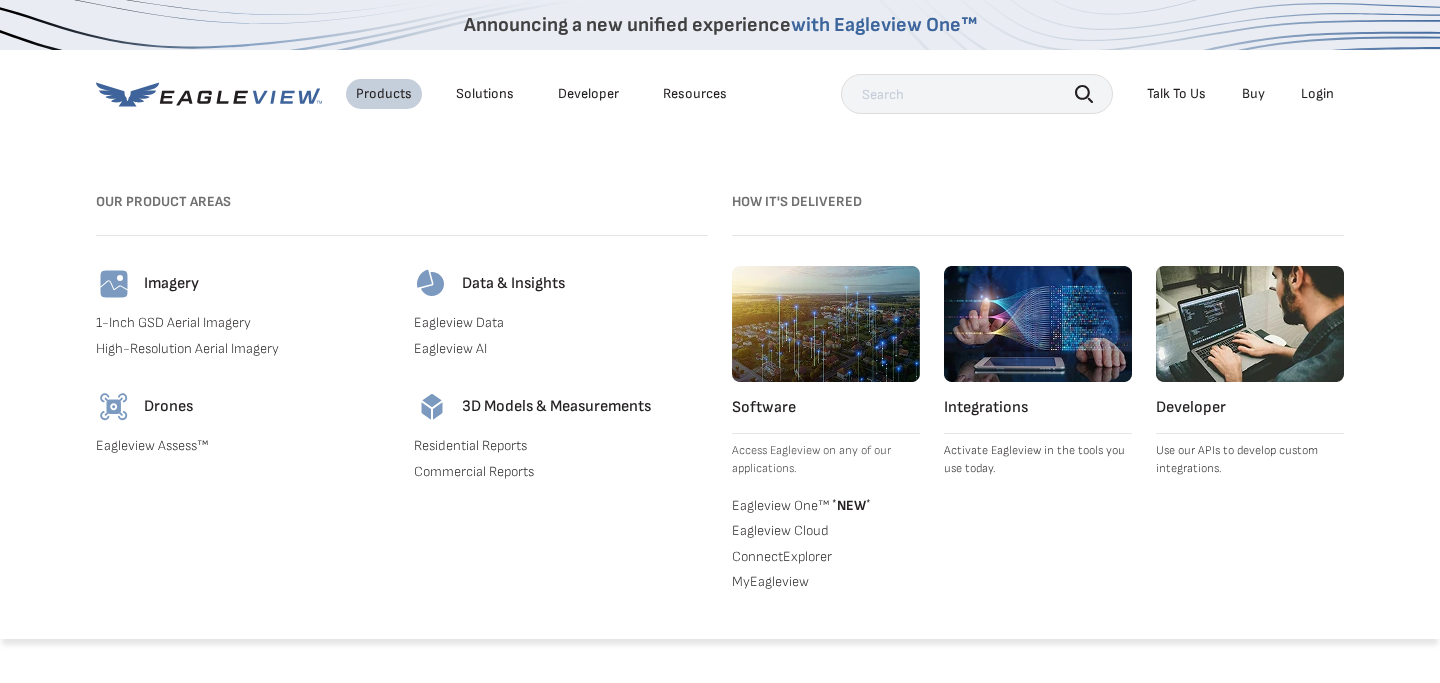 click on "High-Resolution Aerial Imagery" at bounding box center (243, 349) 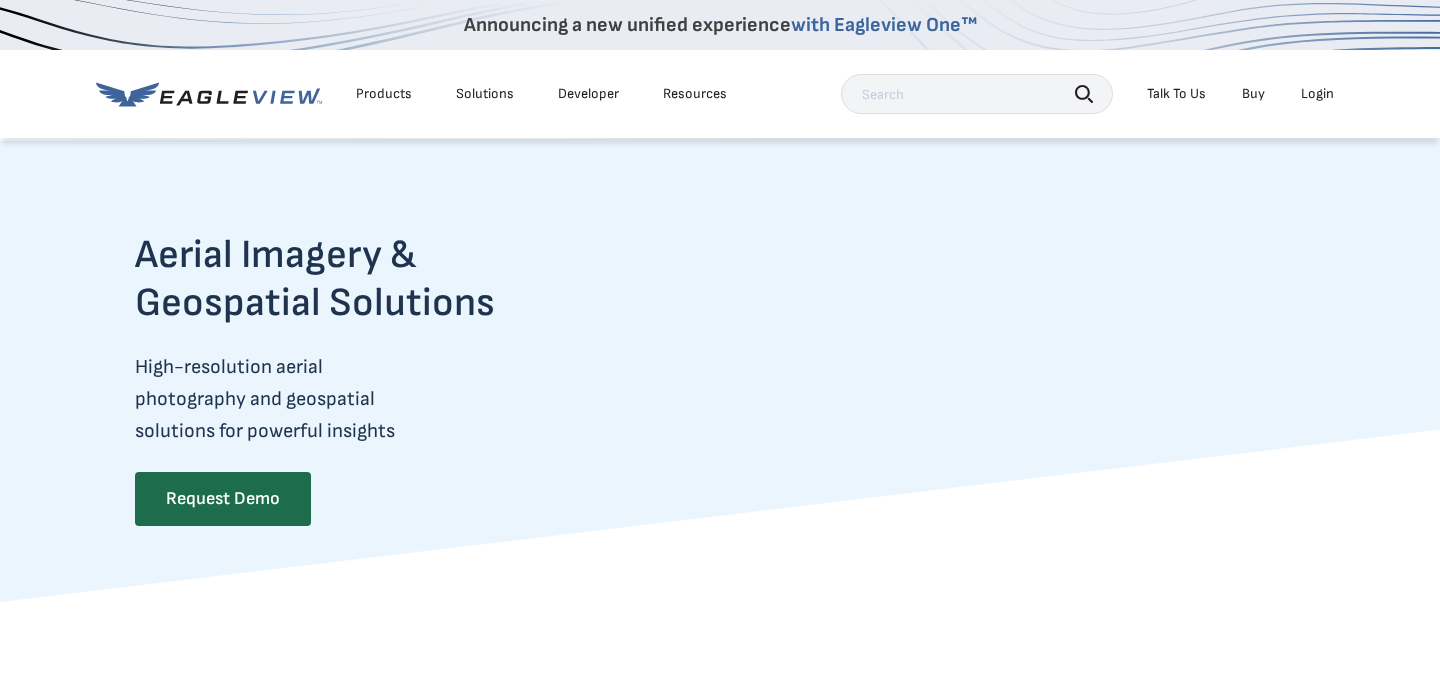 scroll, scrollTop: 0, scrollLeft: 0, axis: both 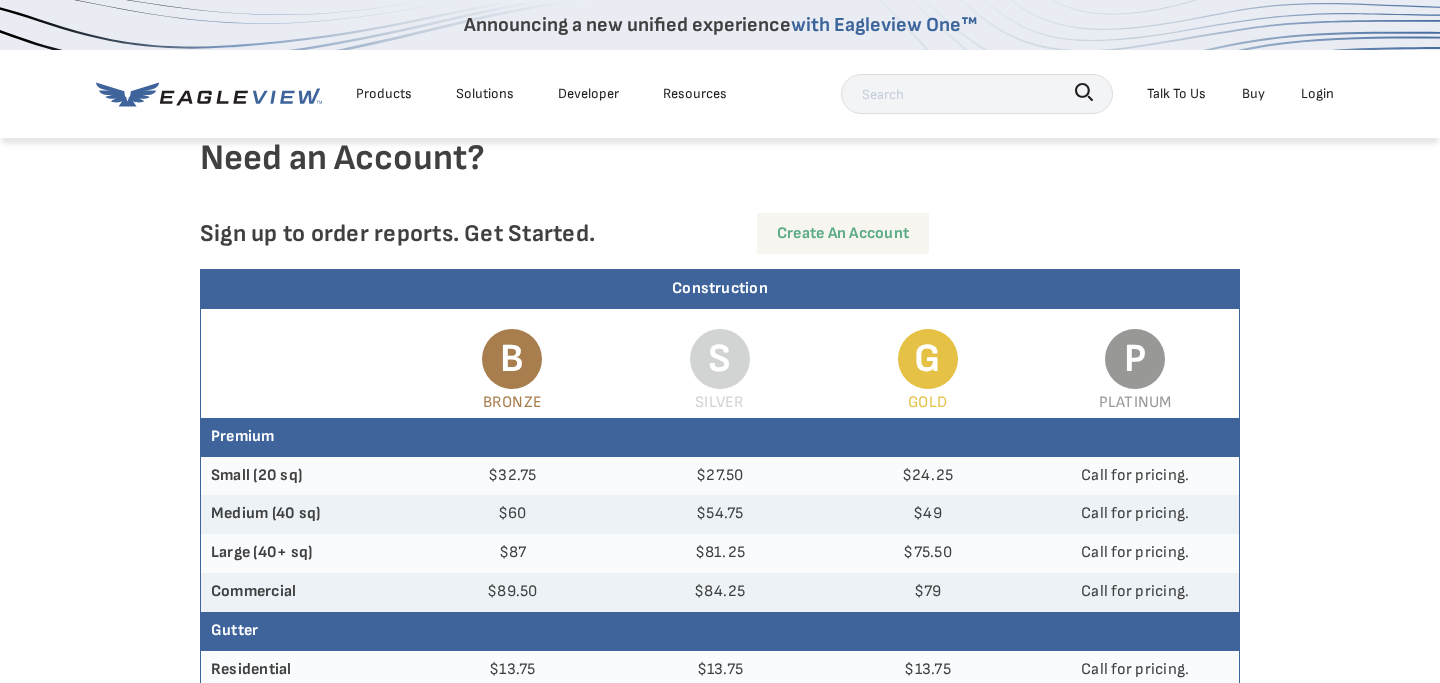 click on "Create an Account" at bounding box center (843, 233) 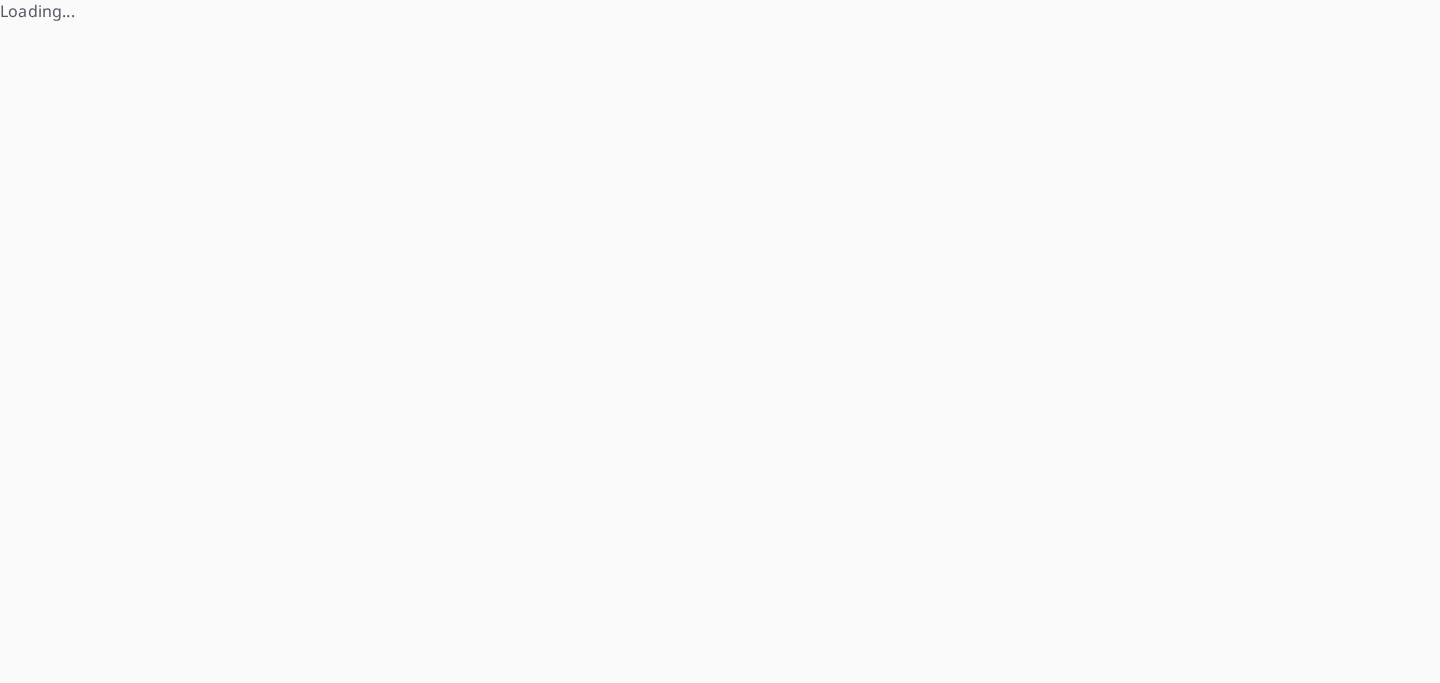 scroll, scrollTop: 0, scrollLeft: 0, axis: both 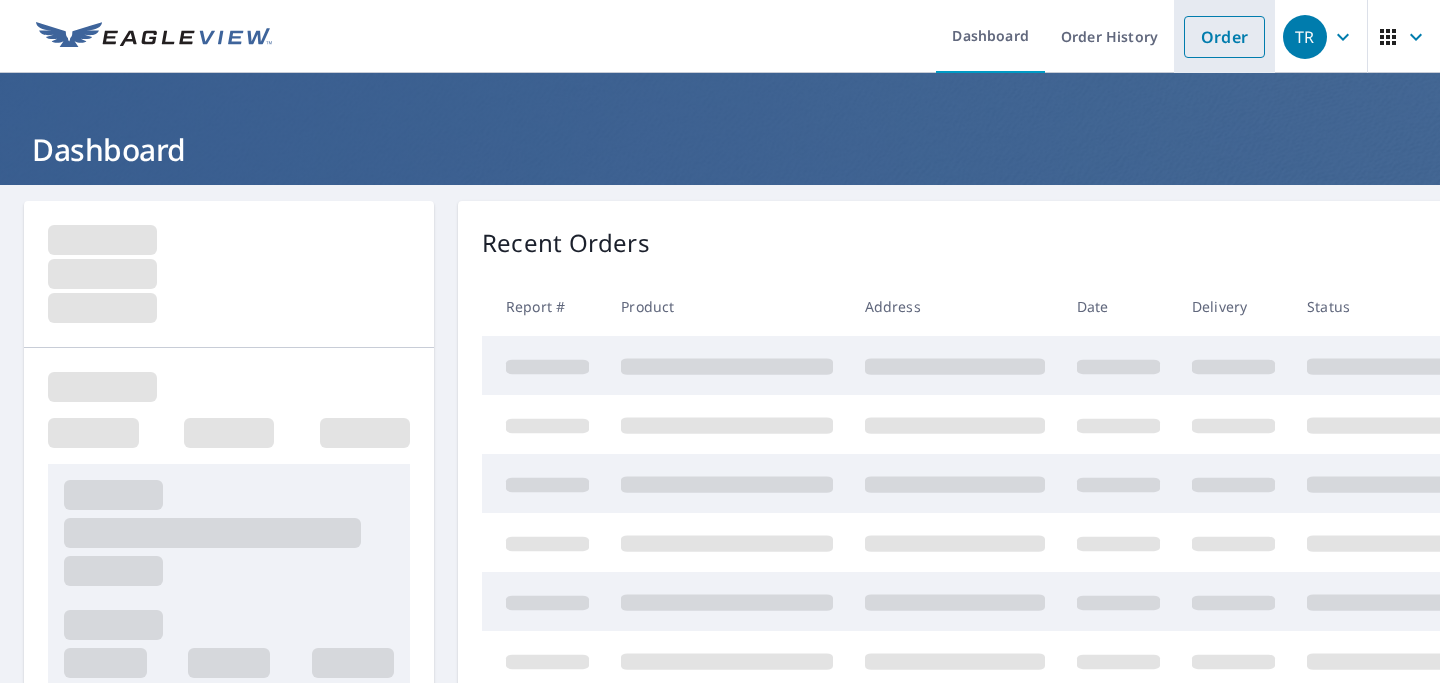click on "Order" at bounding box center [1224, 37] 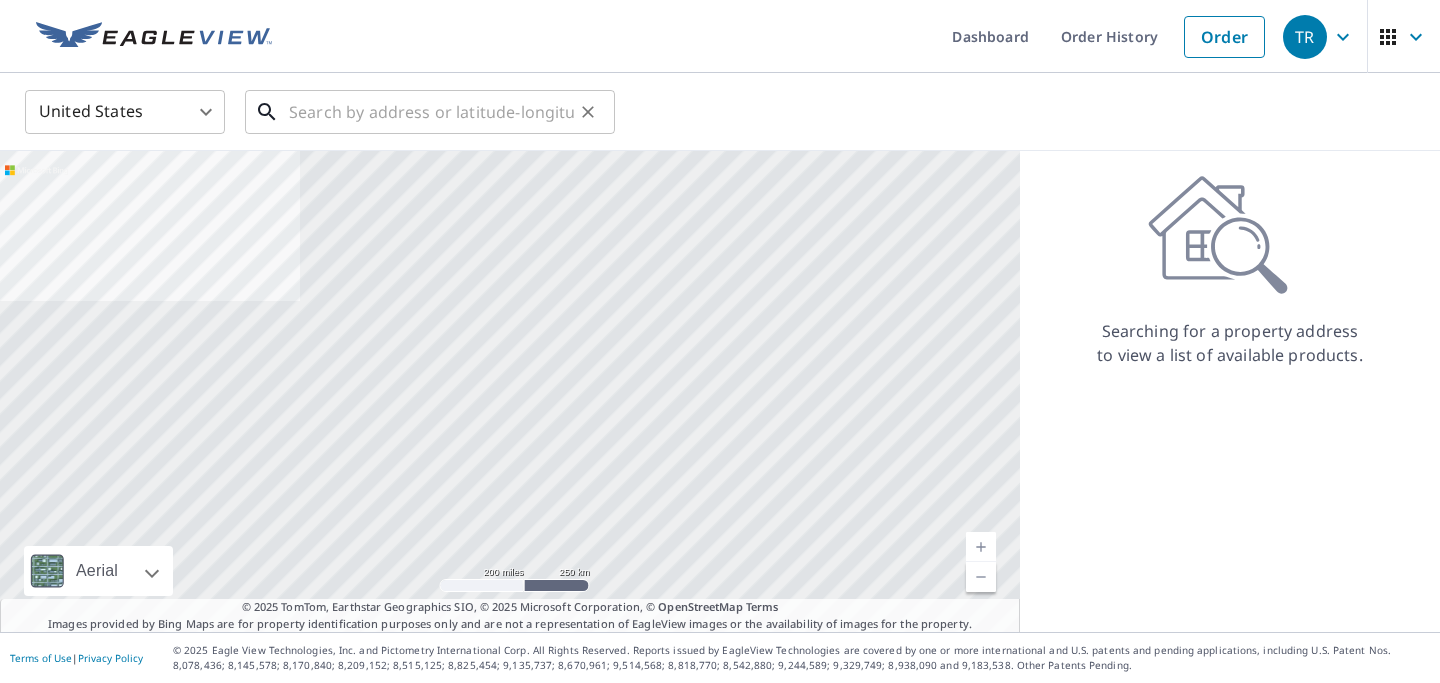 click at bounding box center (431, 112) 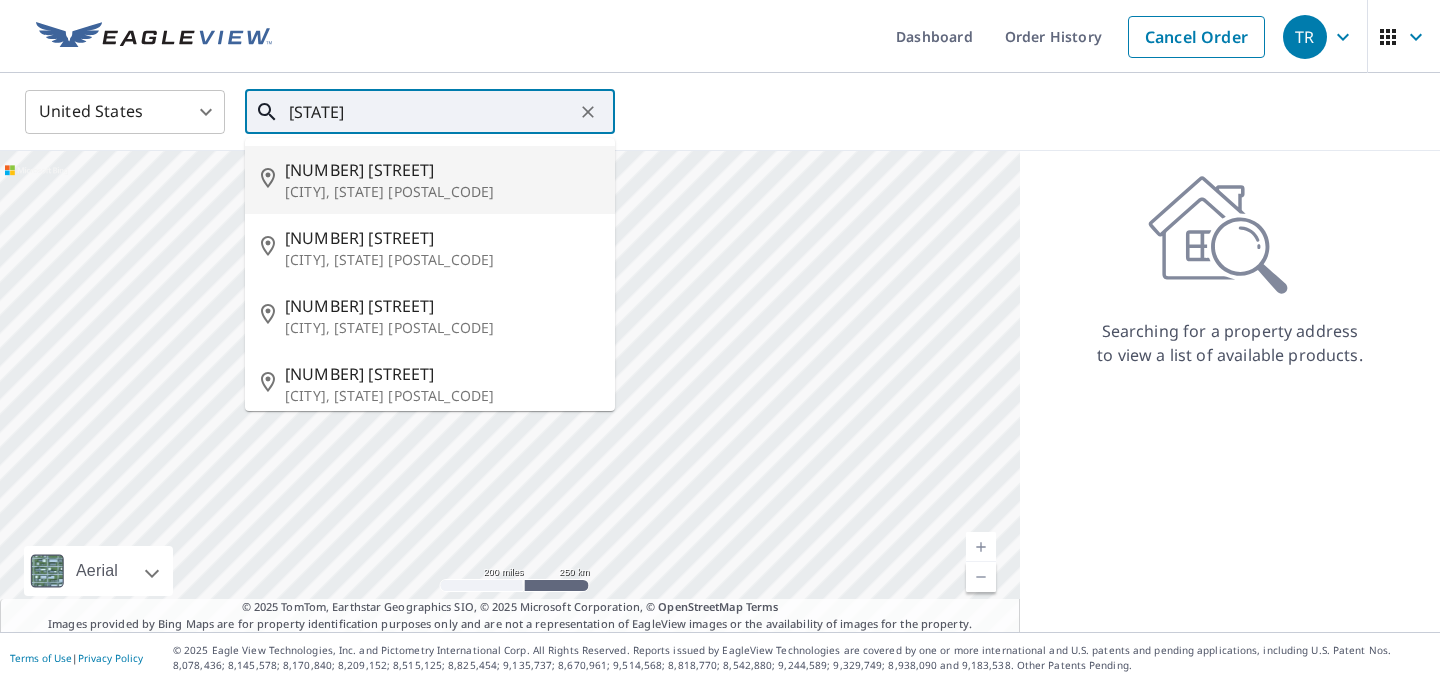 click on "New York, NY 10001" at bounding box center [442, 192] 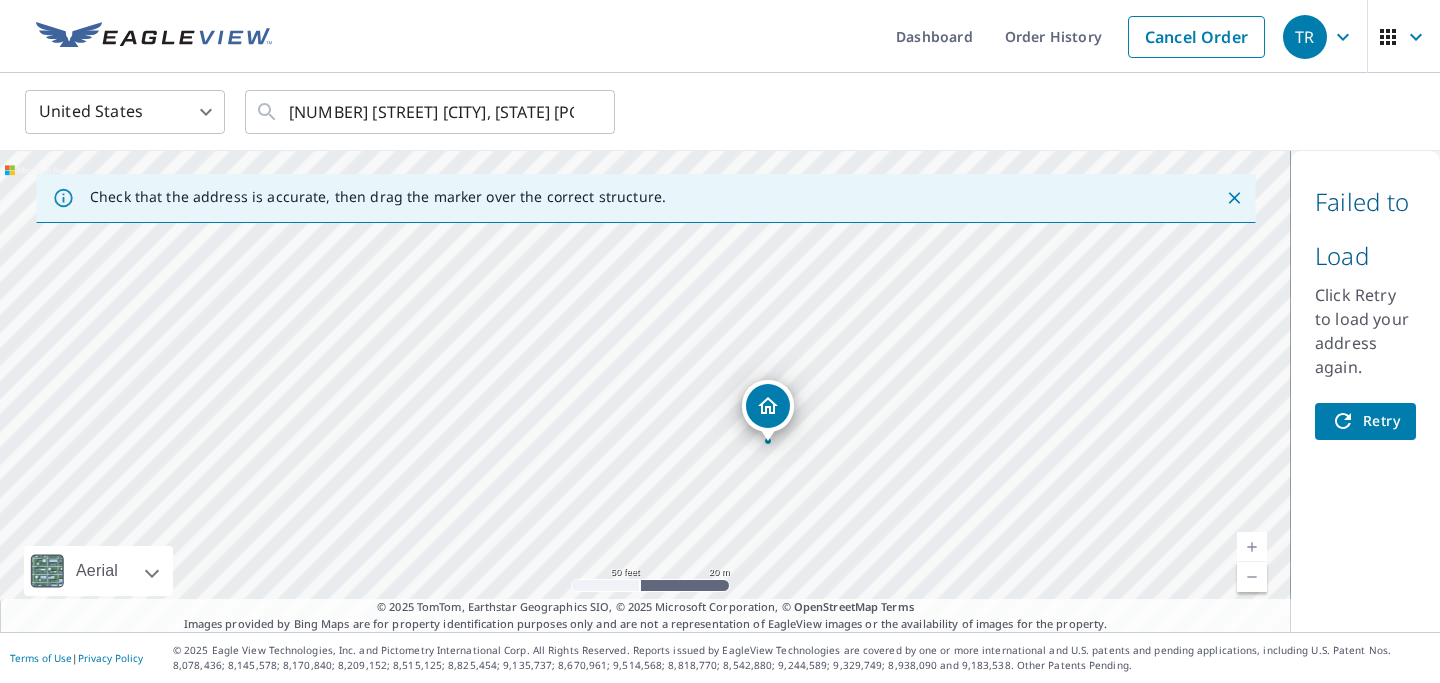 drag, startPoint x: 732, startPoint y: 351, endPoint x: 675, endPoint y: 297, distance: 78.51752 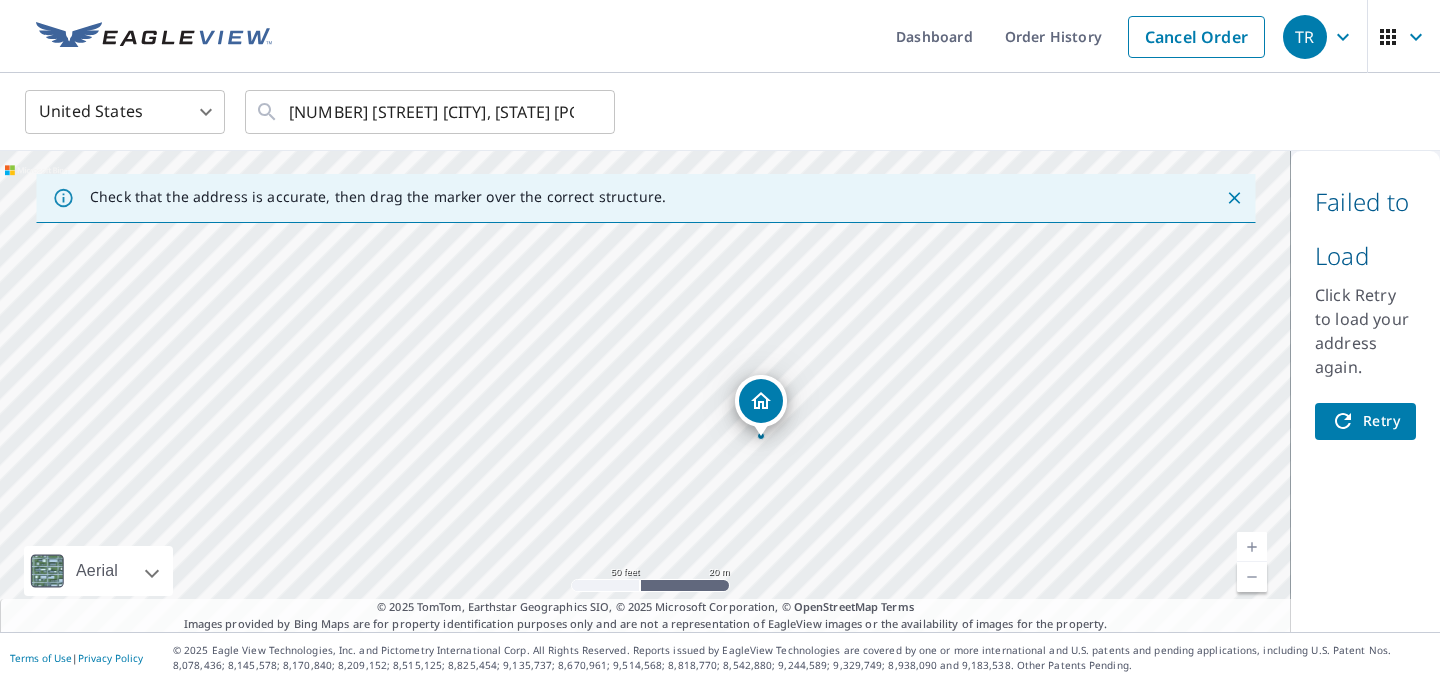 click on "501 W 30th St New York, NY 10001" at bounding box center (645, 391) 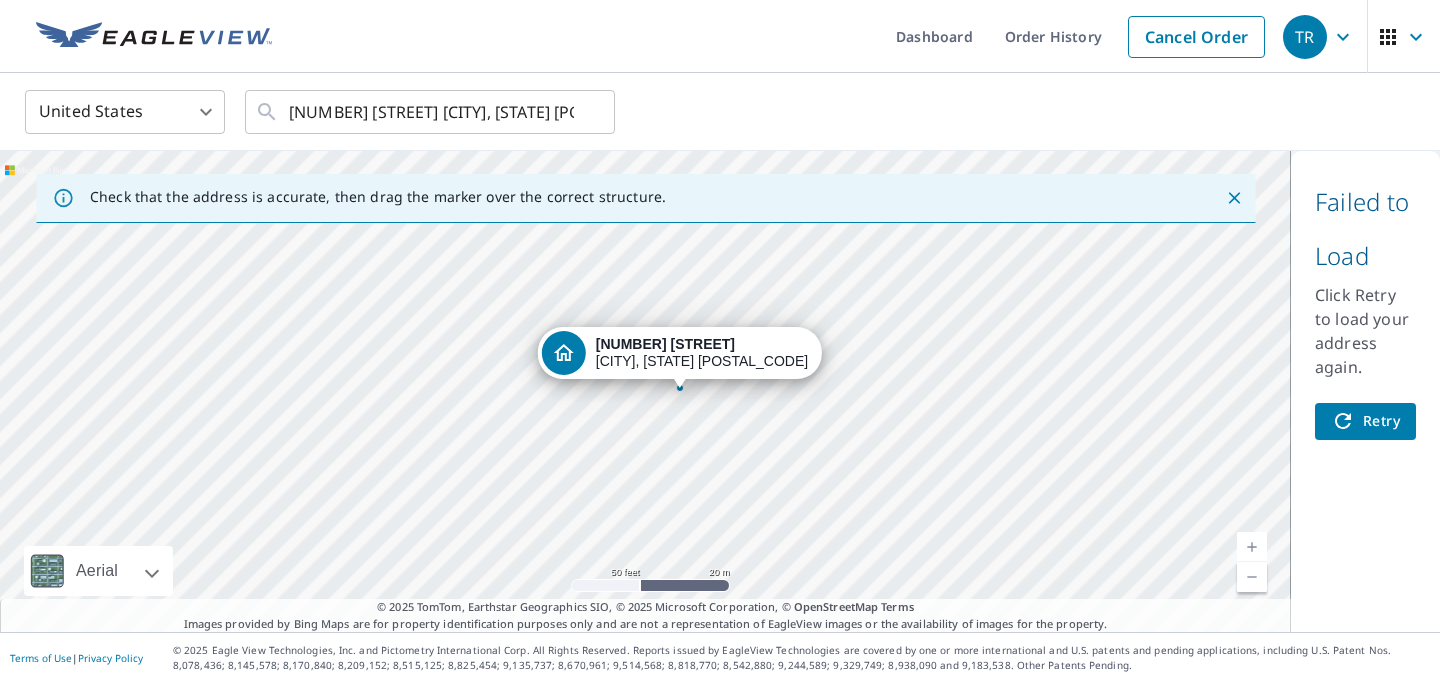 drag, startPoint x: 577, startPoint y: 357, endPoint x: 601, endPoint y: 358, distance: 24.020824 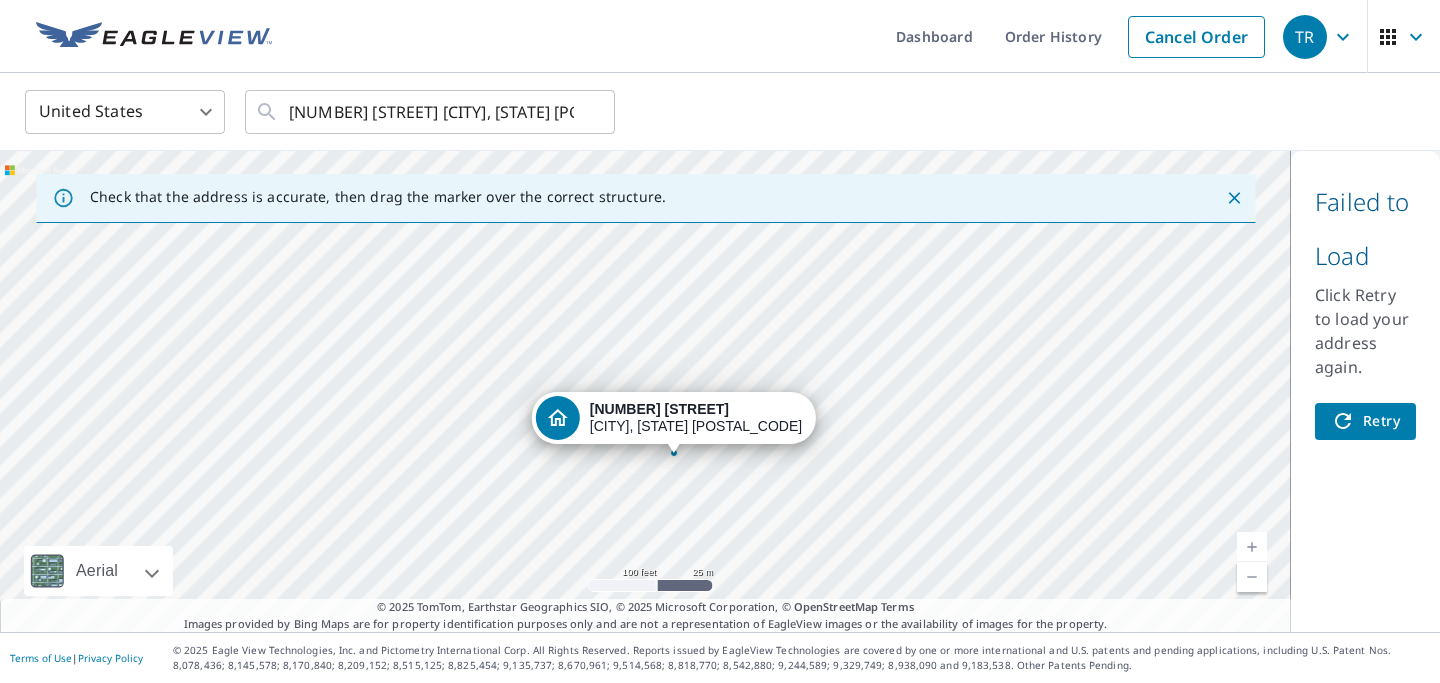 drag, startPoint x: 731, startPoint y: 353, endPoint x: 607, endPoint y: 424, distance: 142.88806 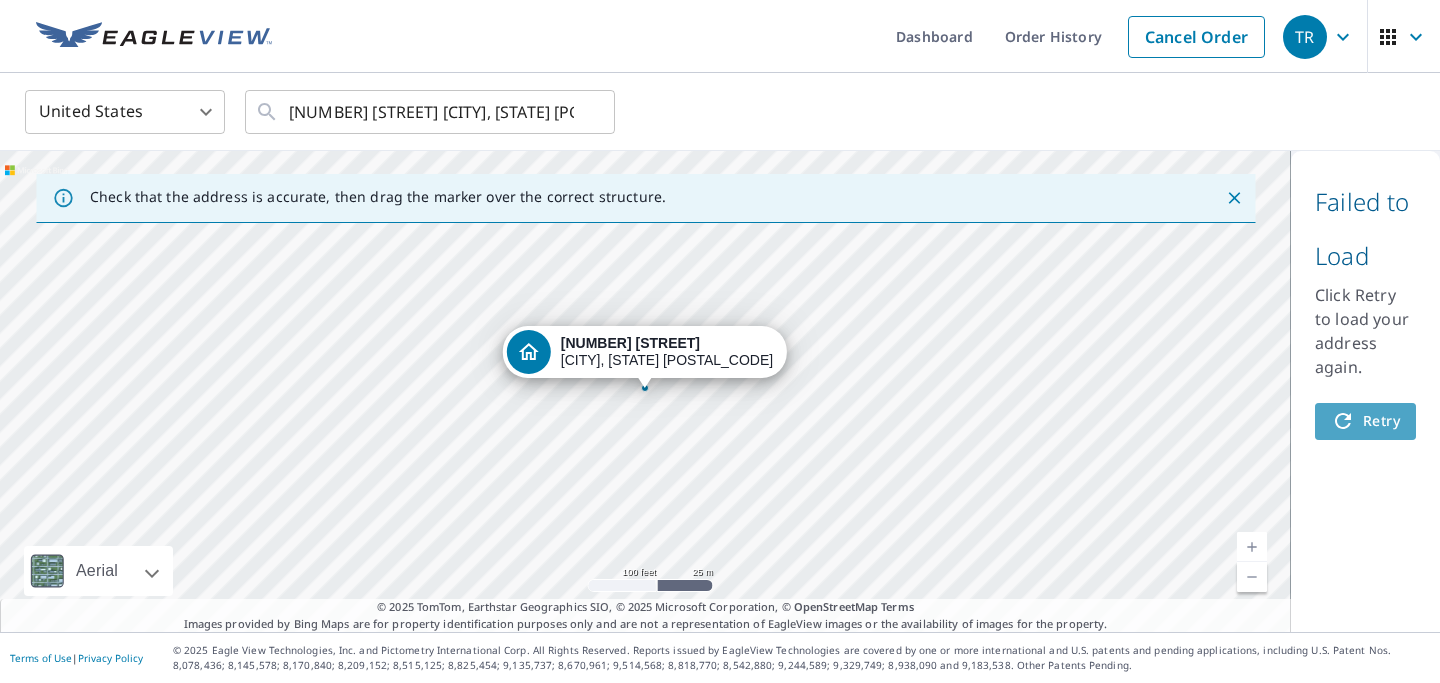 click on "Retry" at bounding box center [1365, 421] 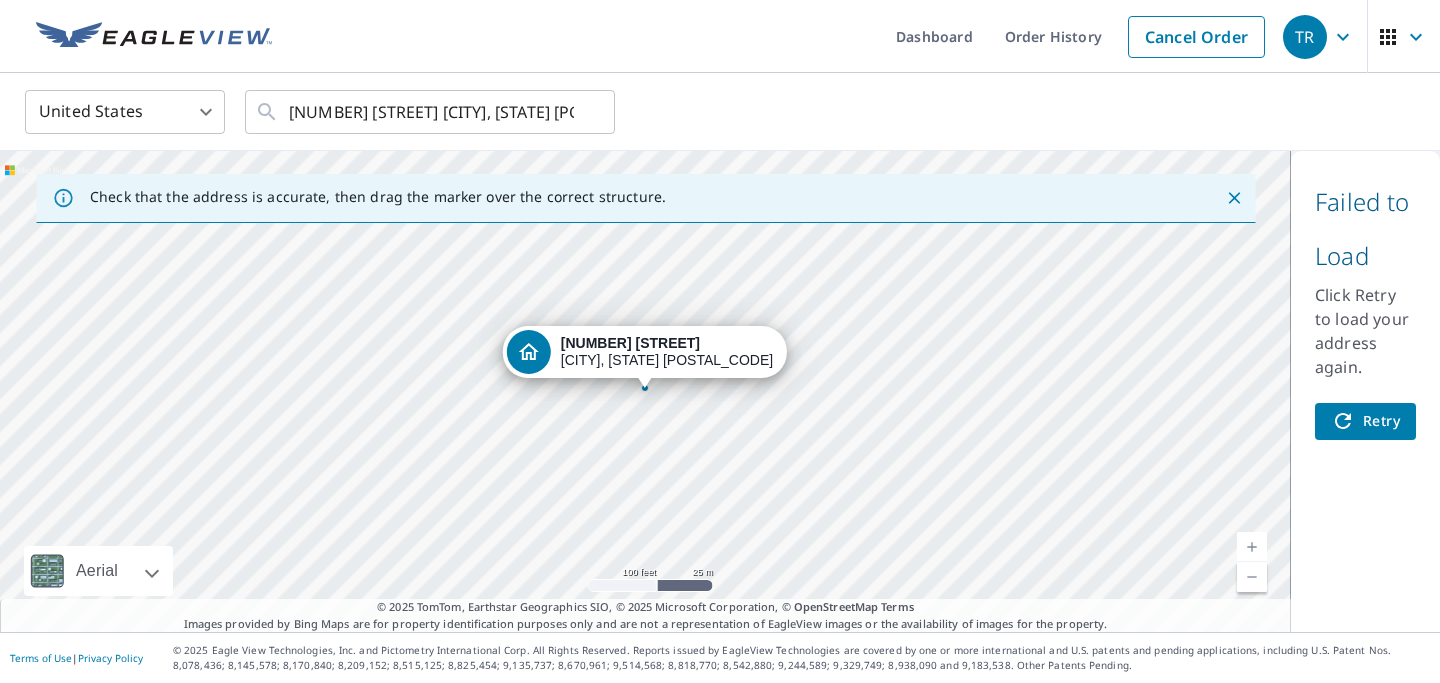 click on "Failed to Load Click Retry to load your address again. Retry" at bounding box center (1365, 391) 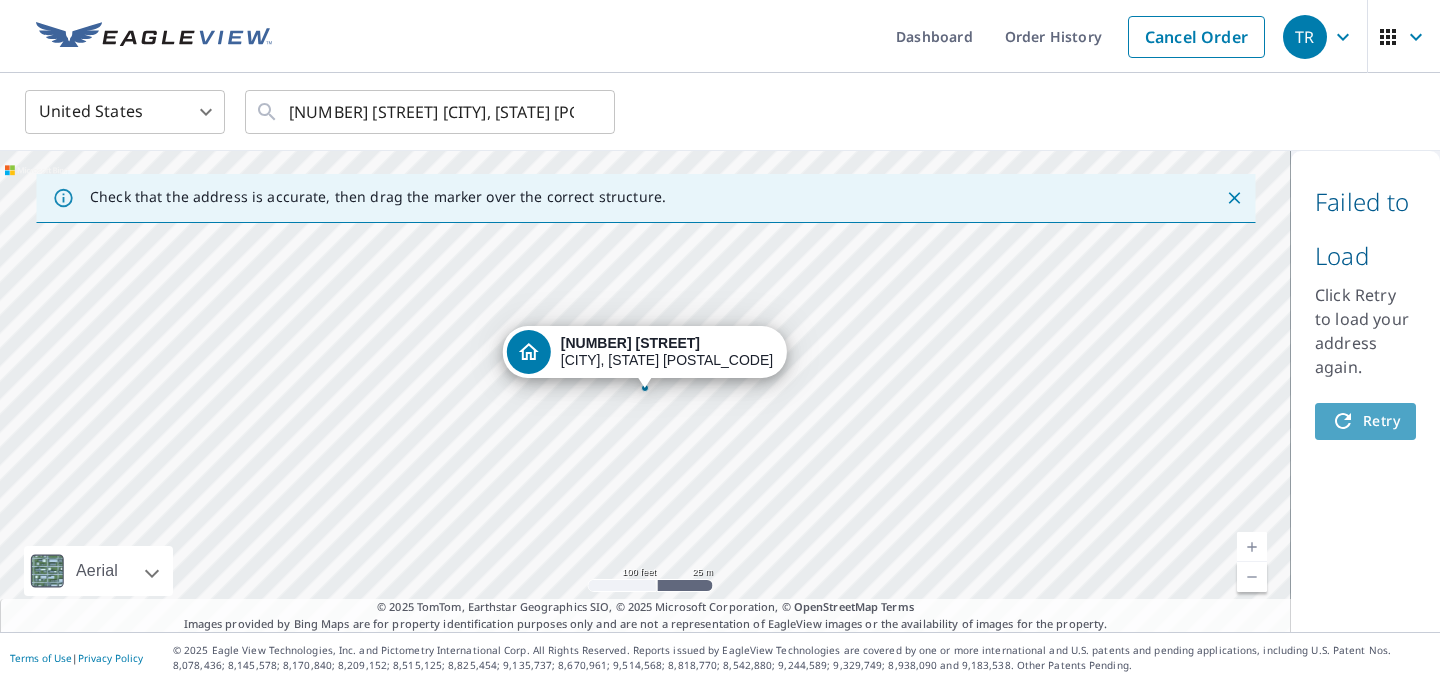 click on "Retry" at bounding box center (1365, 421) 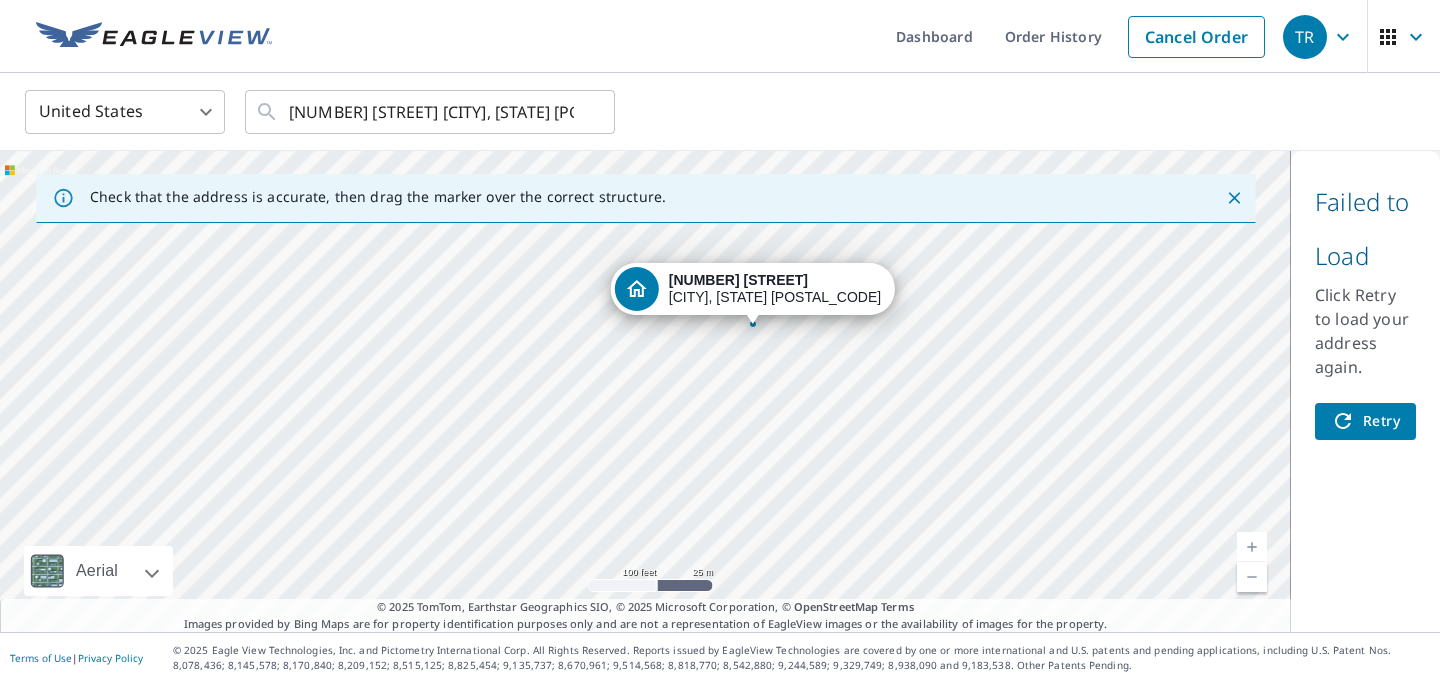 drag, startPoint x: 644, startPoint y: 365, endPoint x: 754, endPoint y: 301, distance: 127.263504 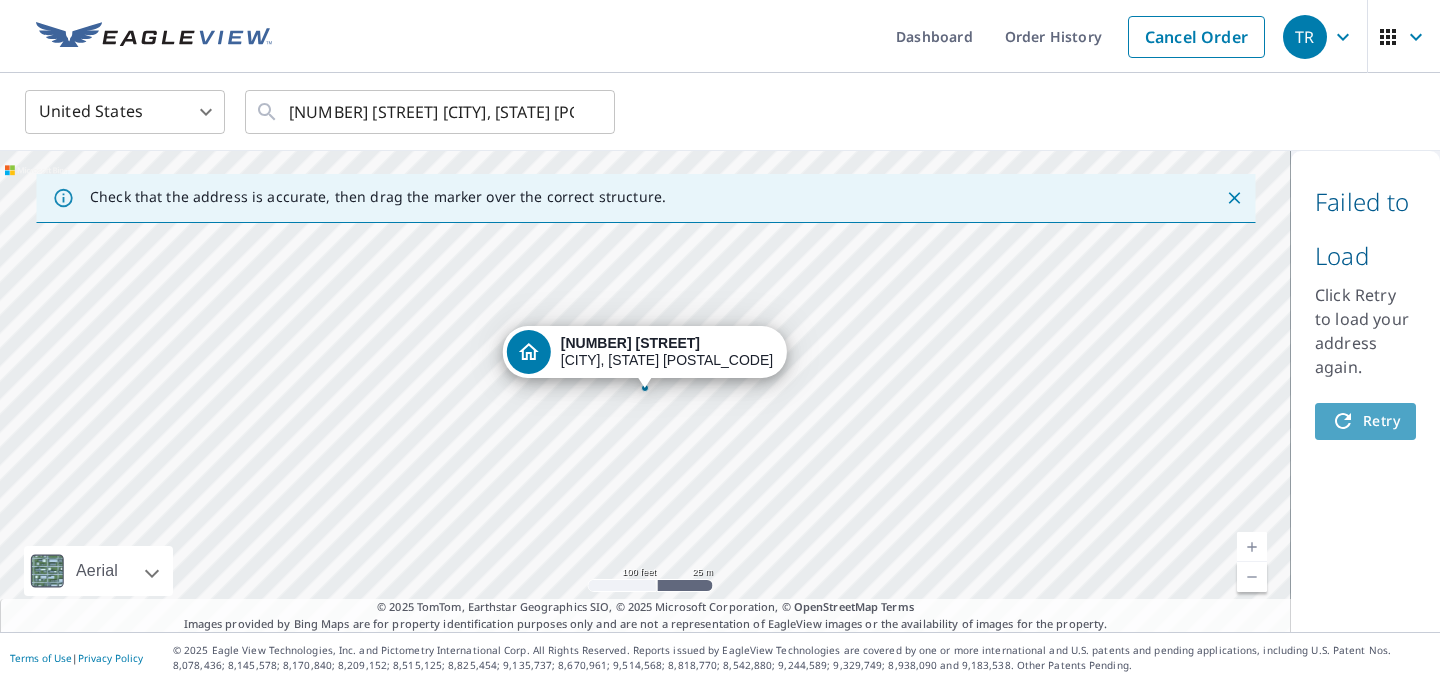 click on "Retry" at bounding box center [1365, 421] 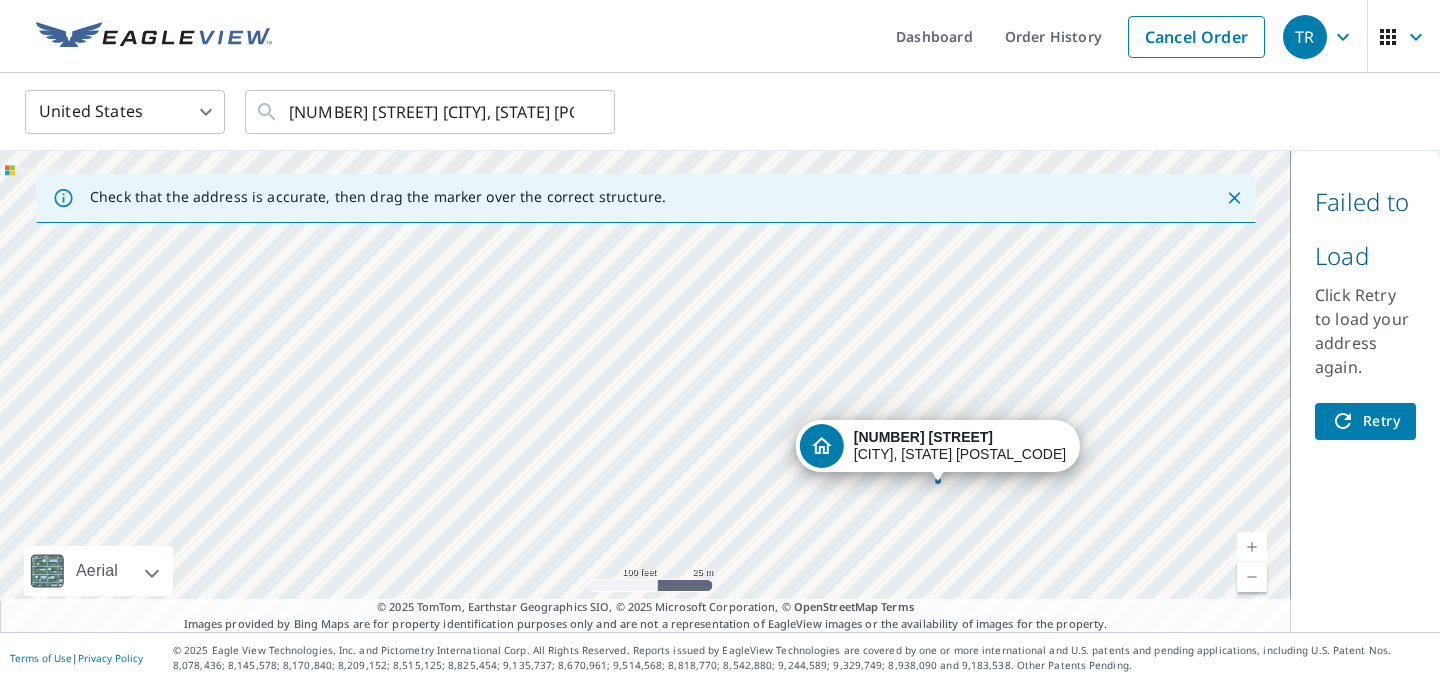 drag, startPoint x: 580, startPoint y: 353, endPoint x: 873, endPoint y: 447, distance: 307.7093 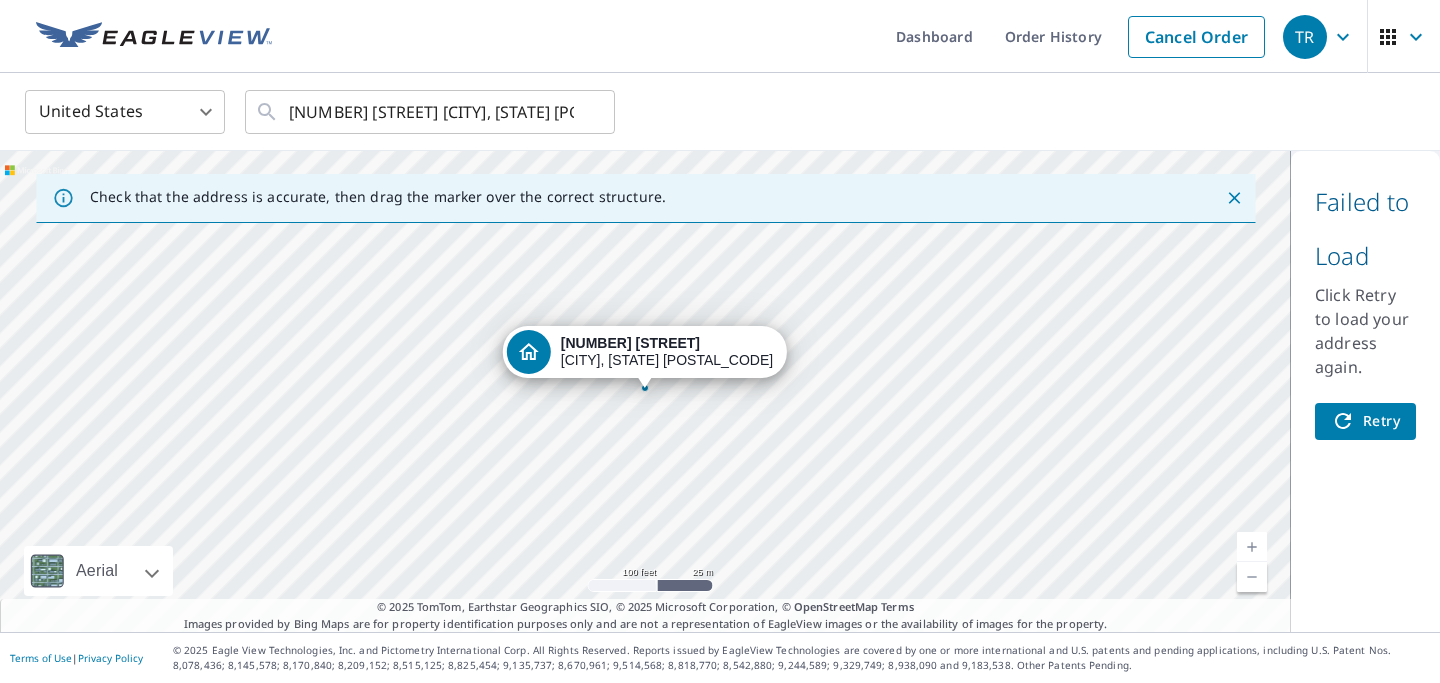 click 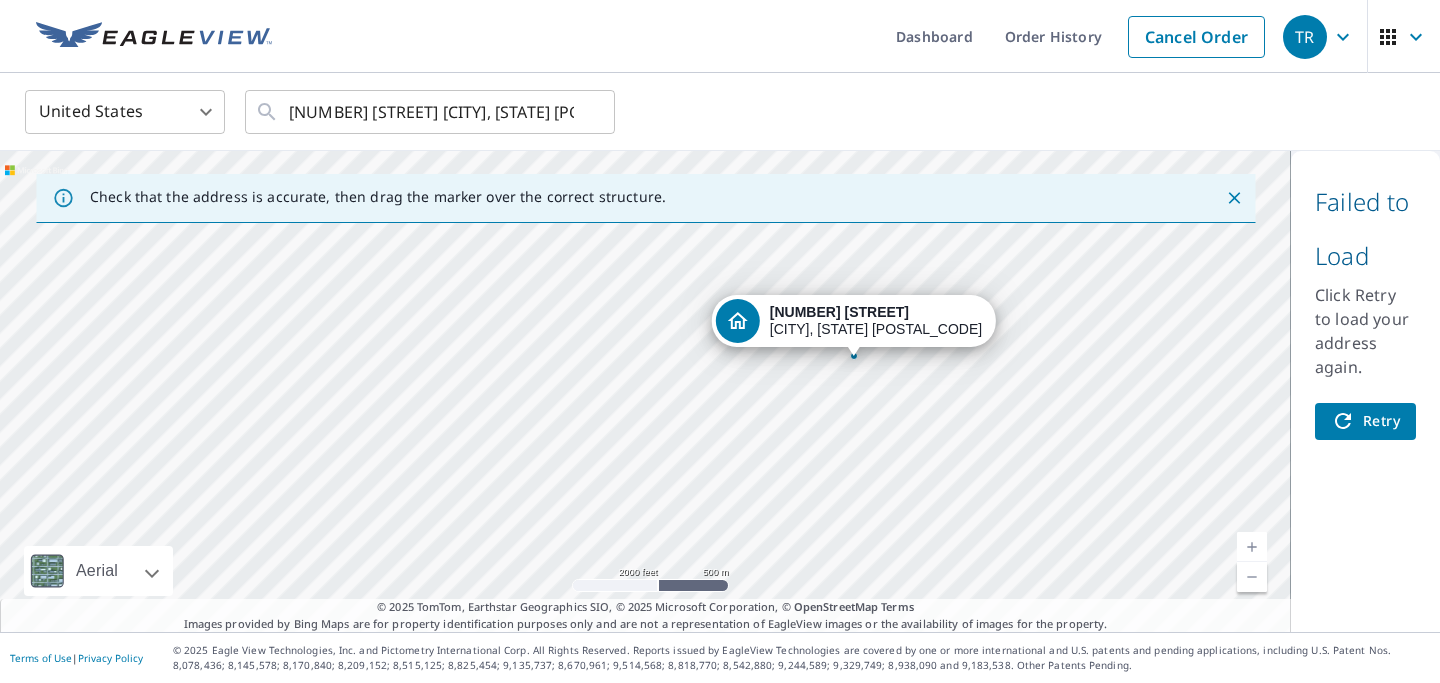 drag, startPoint x: 666, startPoint y: 398, endPoint x: 788, endPoint y: 329, distance: 140.16063 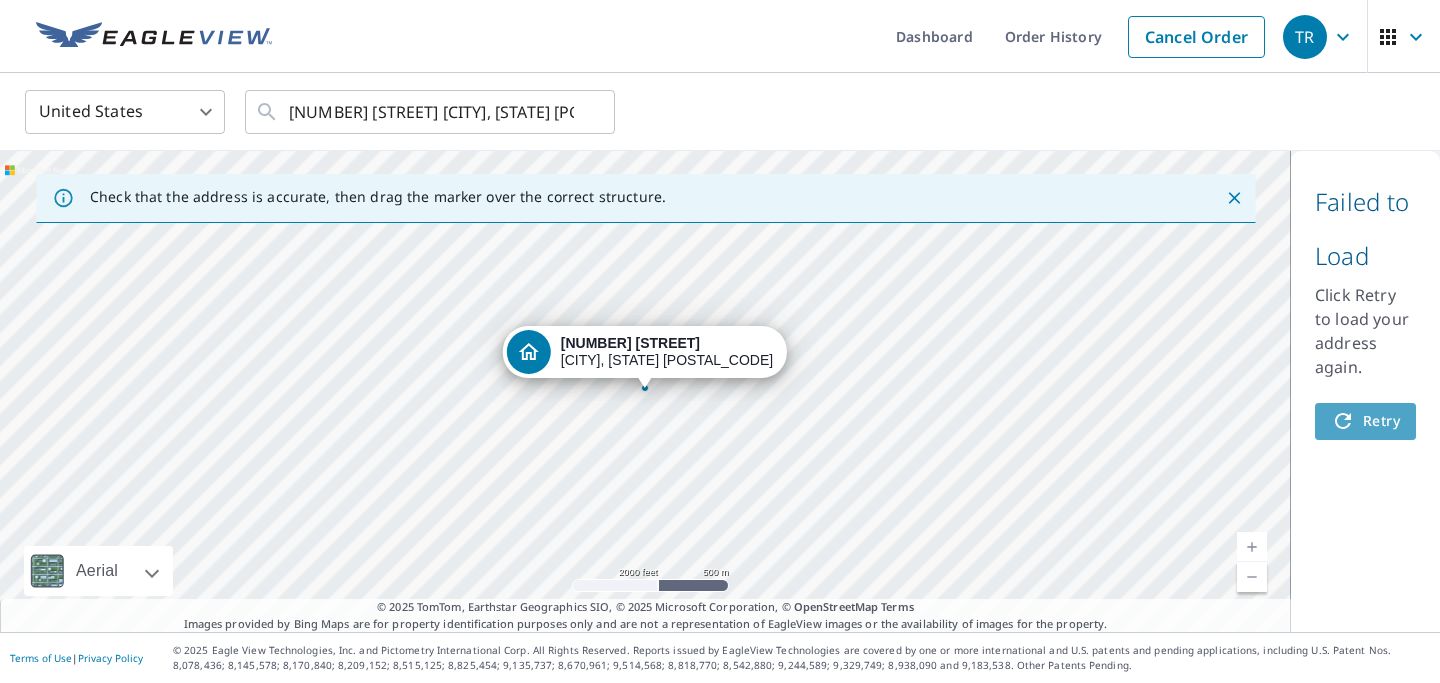 click 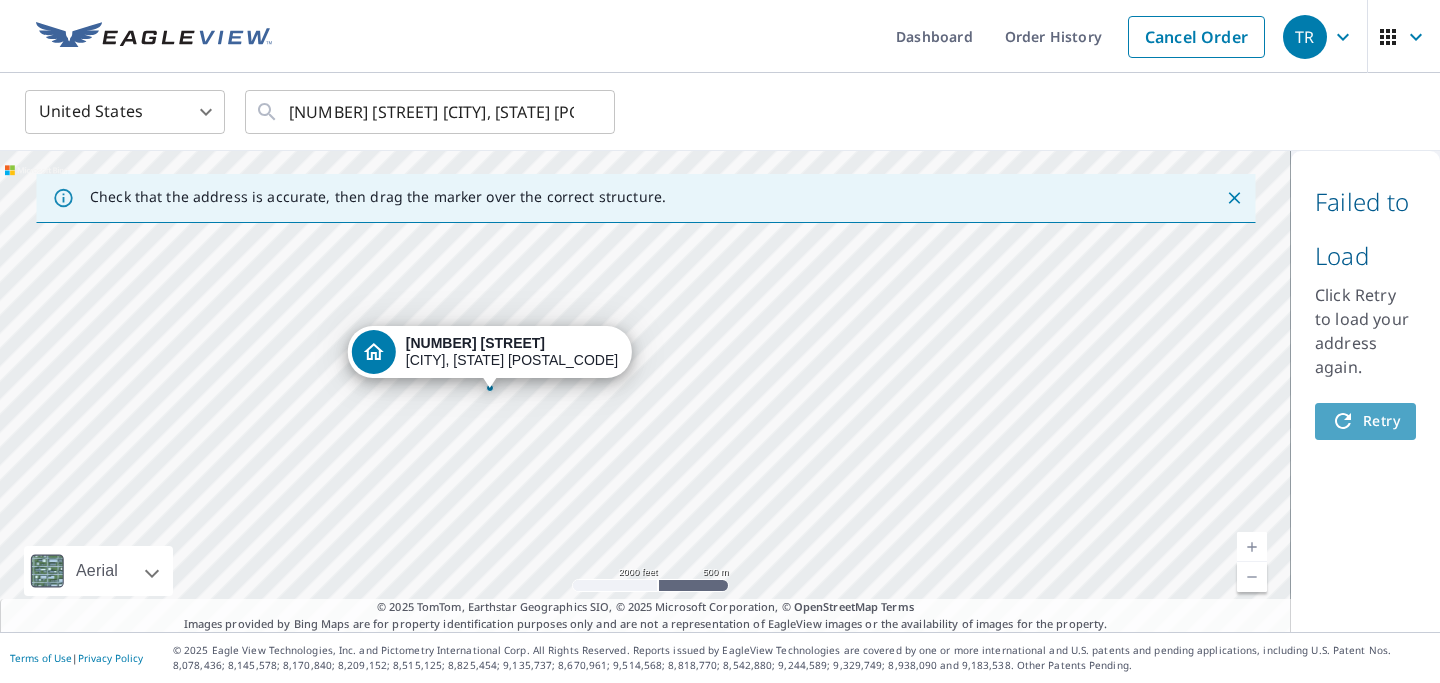 click on "Retry" at bounding box center [1365, 421] 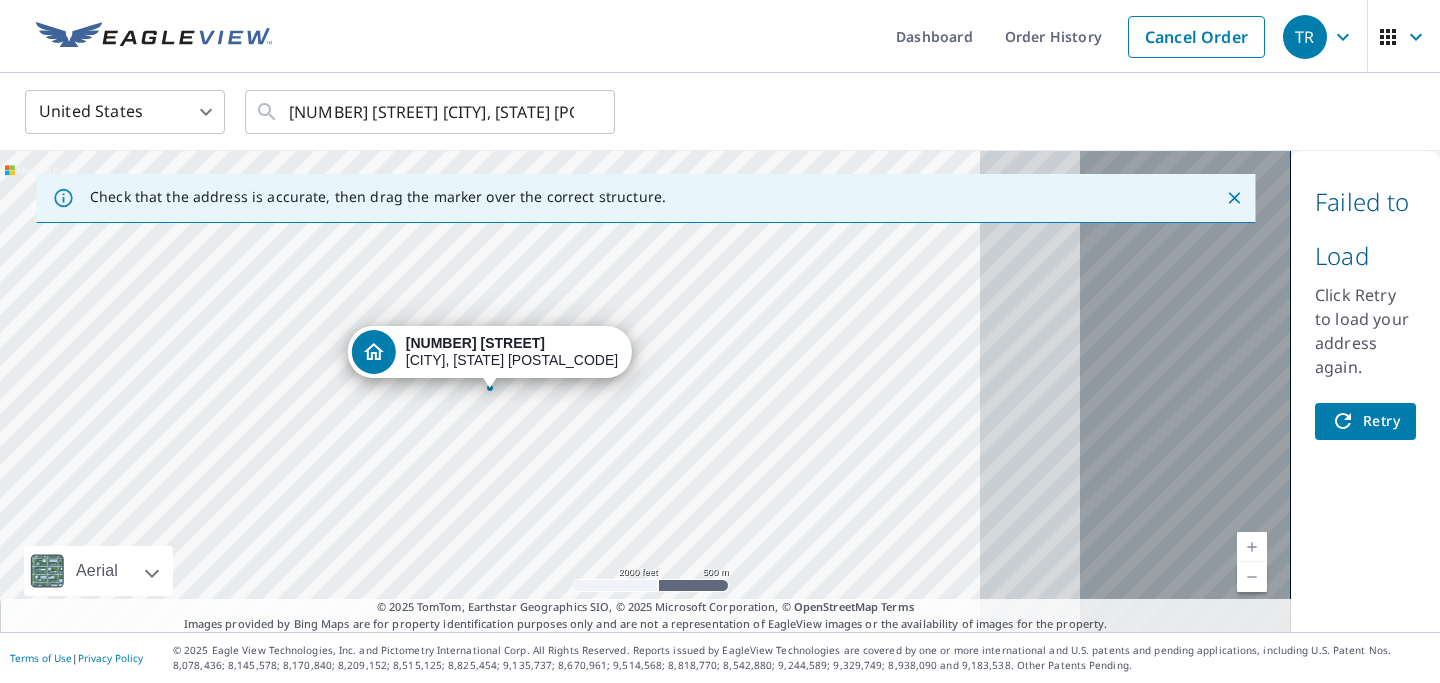click on "Failed to Load Click Retry to load your address again. Retry" at bounding box center (1365, 391) 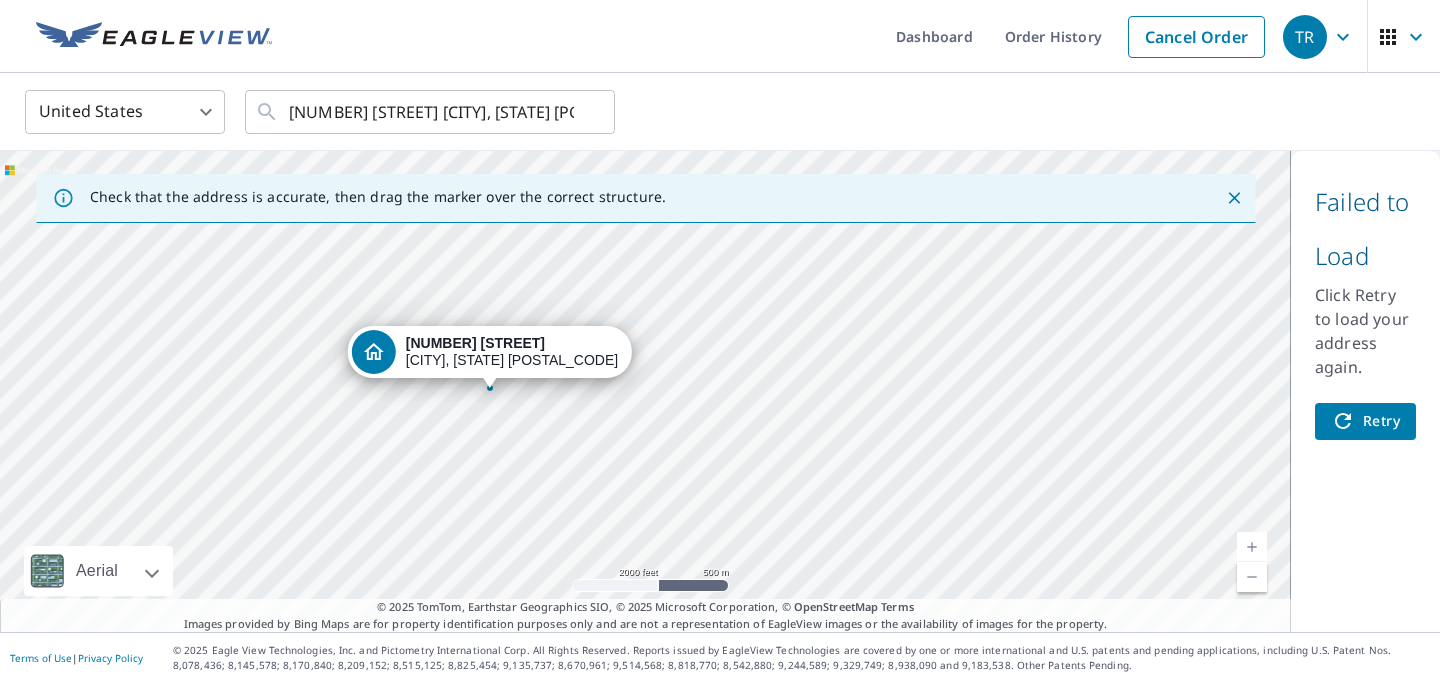 click on "Retry" at bounding box center (1365, 421) 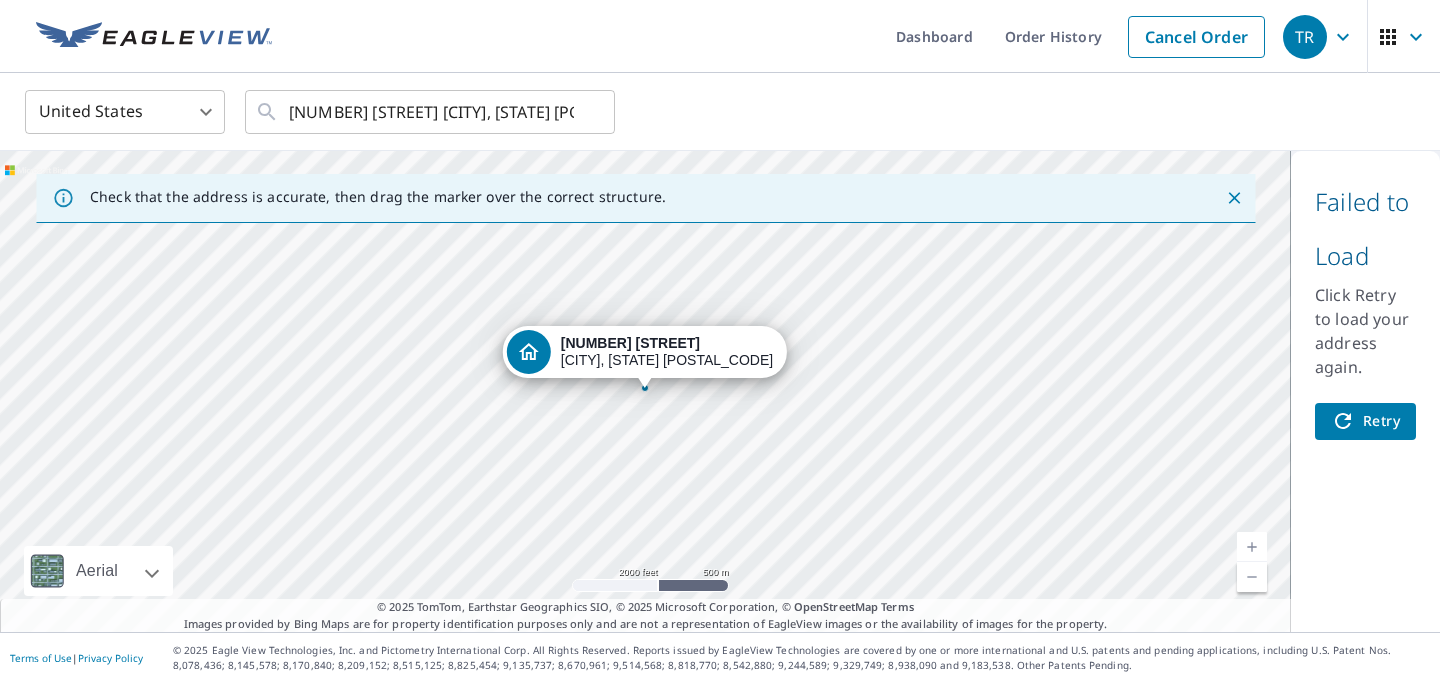 click on "Failed to Load Click Retry to load your address again. Retry" at bounding box center (1365, 391) 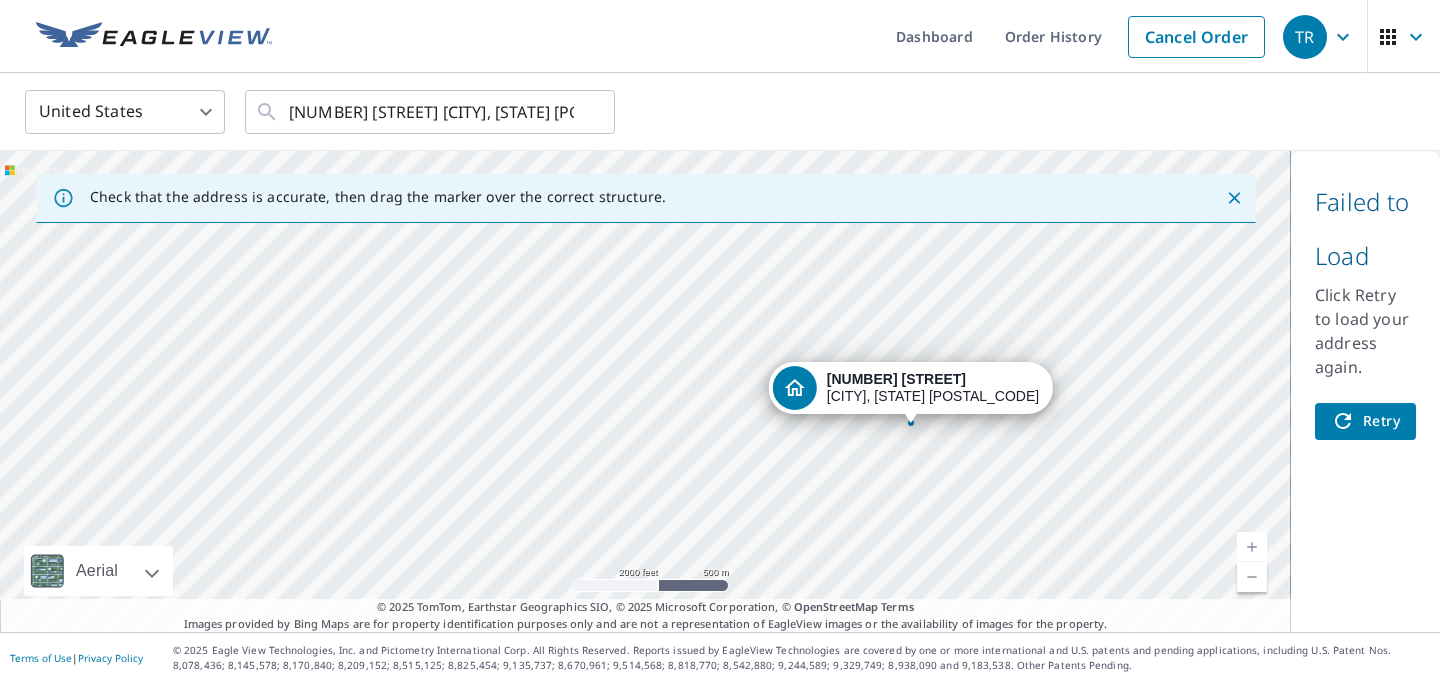 drag, startPoint x: 559, startPoint y: 350, endPoint x: 825, endPoint y: 383, distance: 268.03918 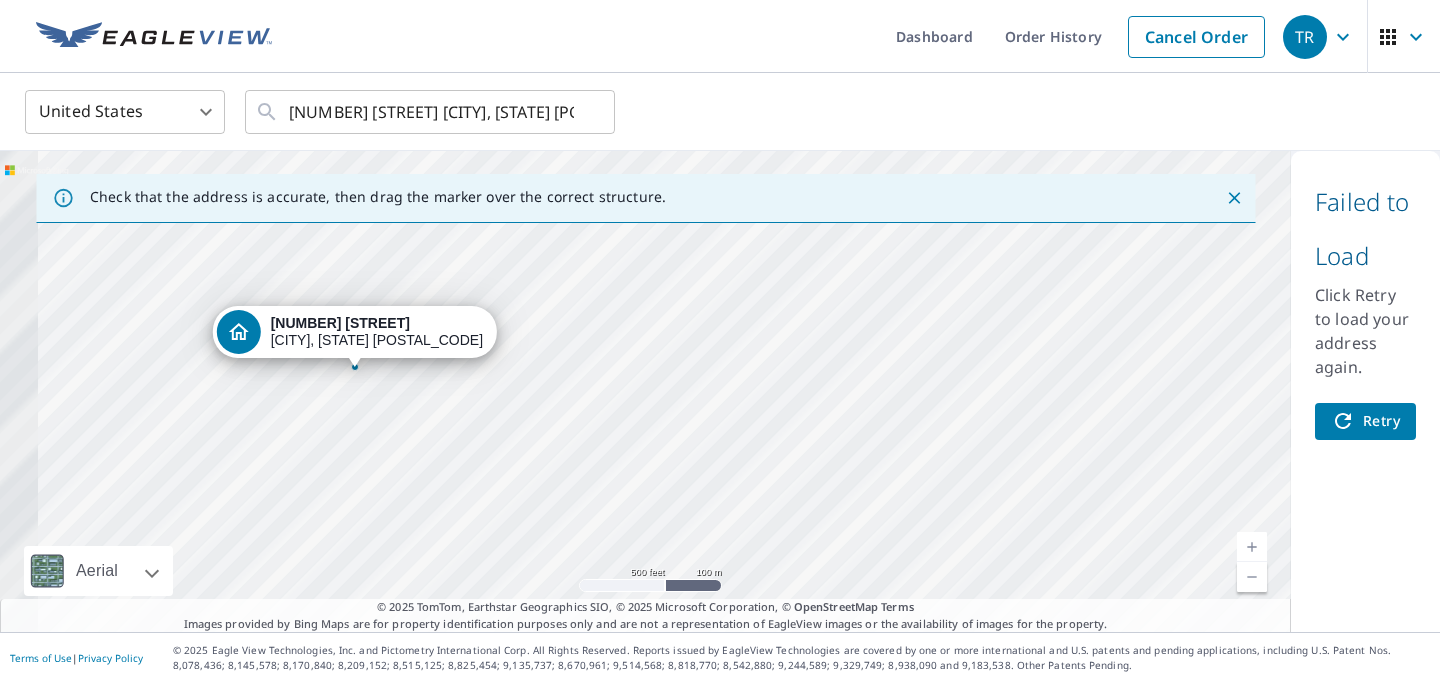 drag, startPoint x: 486, startPoint y: 493, endPoint x: 735, endPoint y: 401, distance: 265.45245 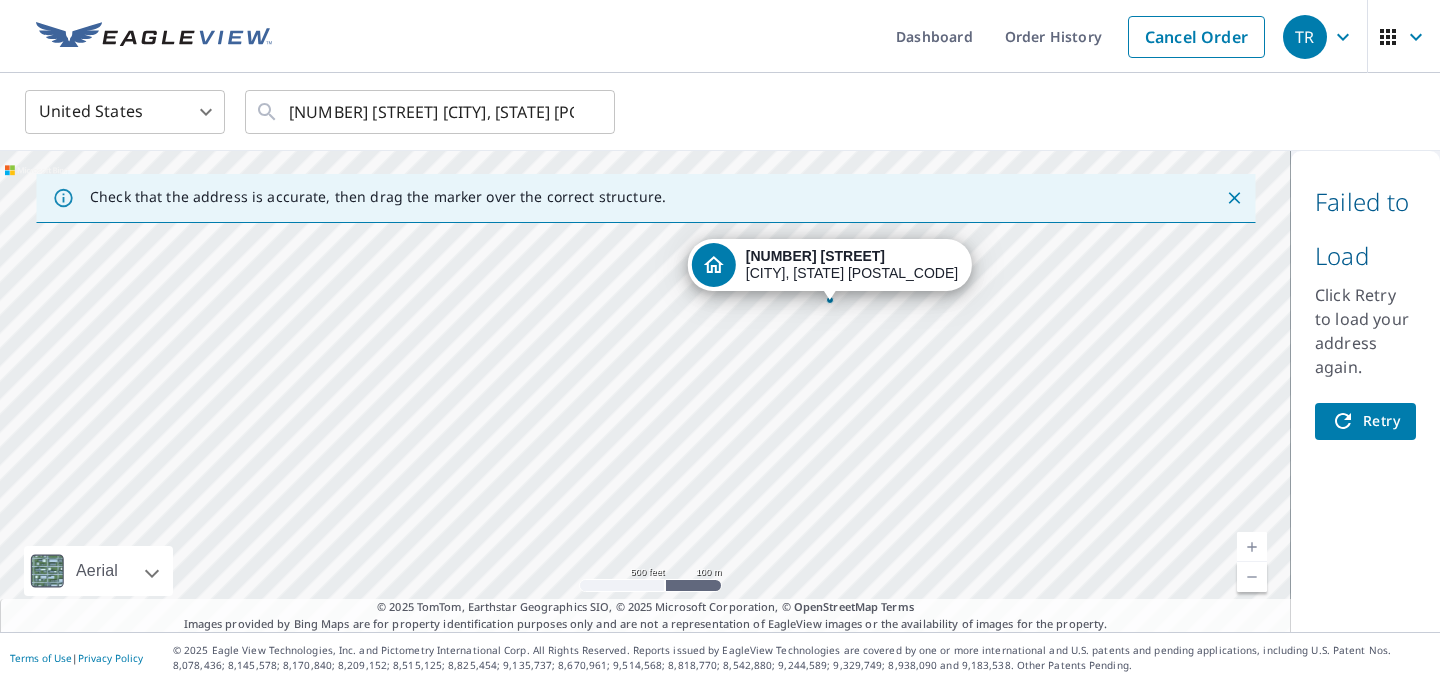 drag, startPoint x: 267, startPoint y: 327, endPoint x: 742, endPoint y: 260, distance: 479.702 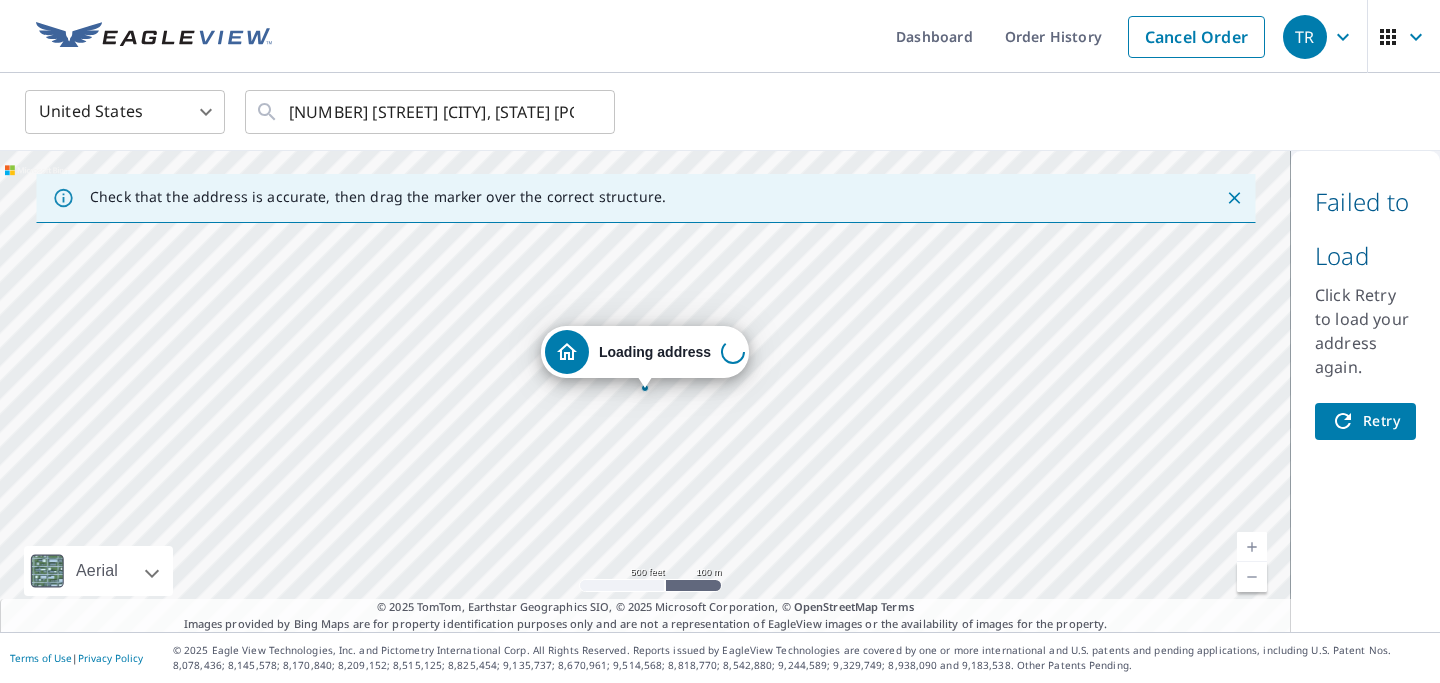 click on "Retry" at bounding box center [1365, 421] 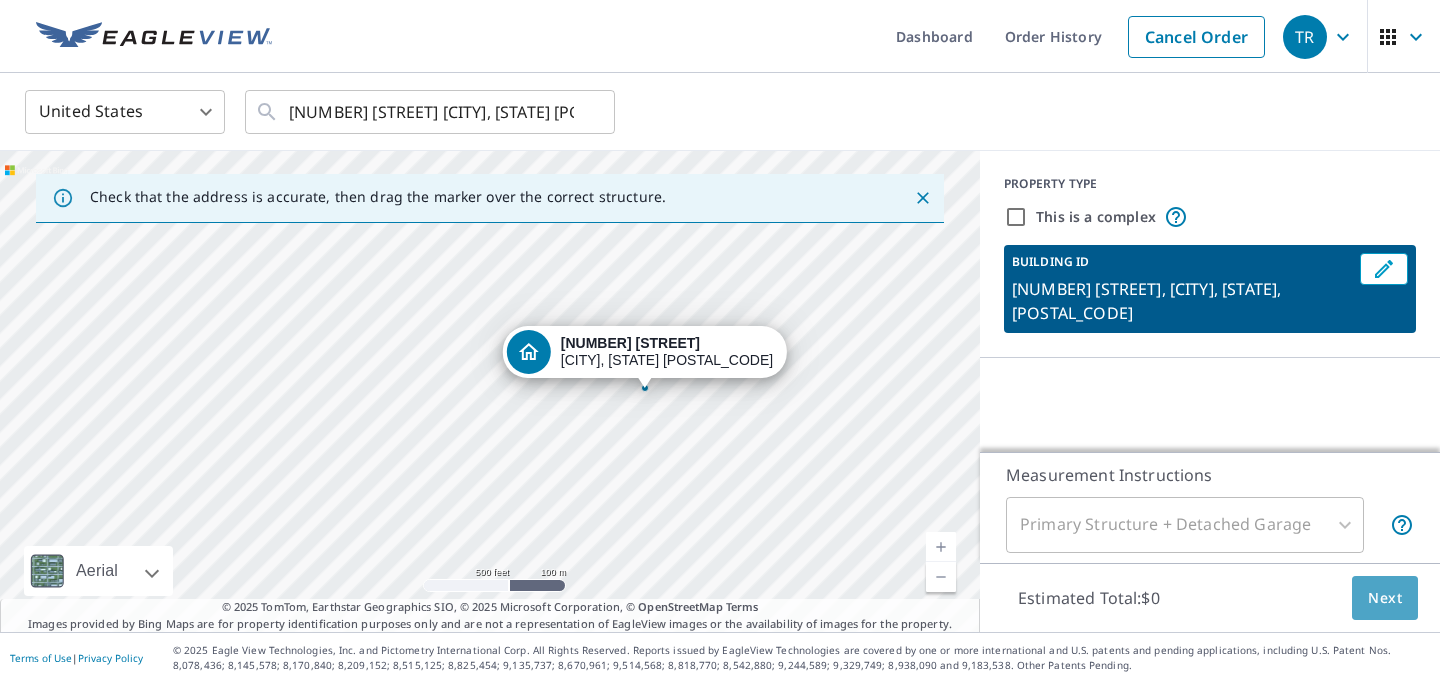 click on "Next" at bounding box center (1385, 598) 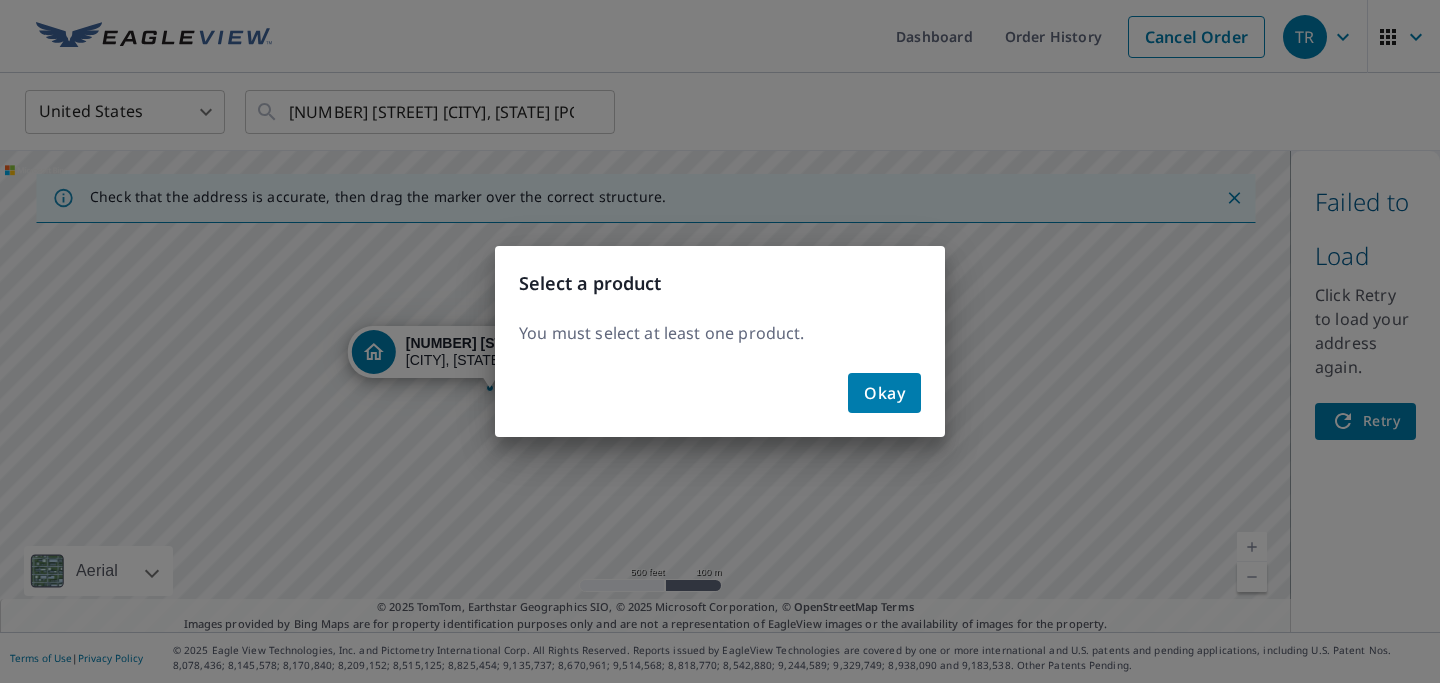 click on "Okay" 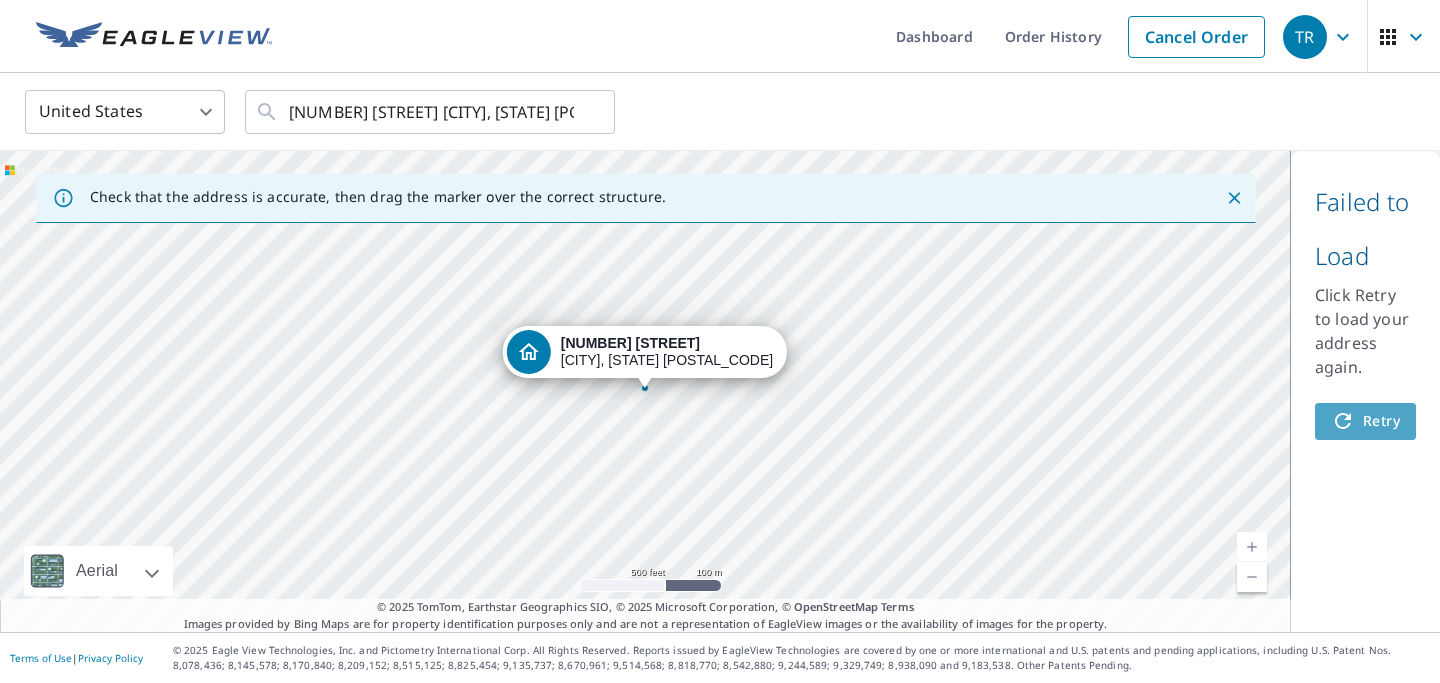 click on "Retry" at bounding box center (1365, 421) 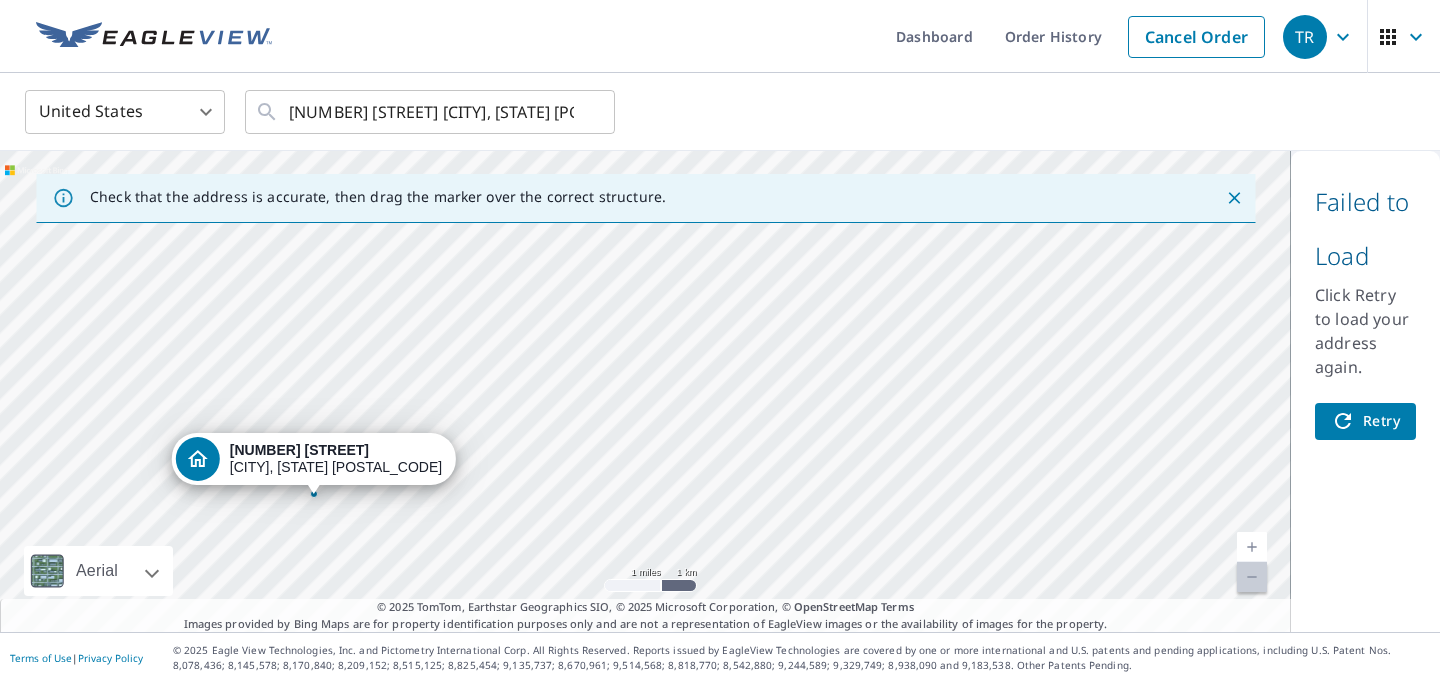 drag, startPoint x: 544, startPoint y: 314, endPoint x: 241, endPoint y: 462, distance: 337.2136 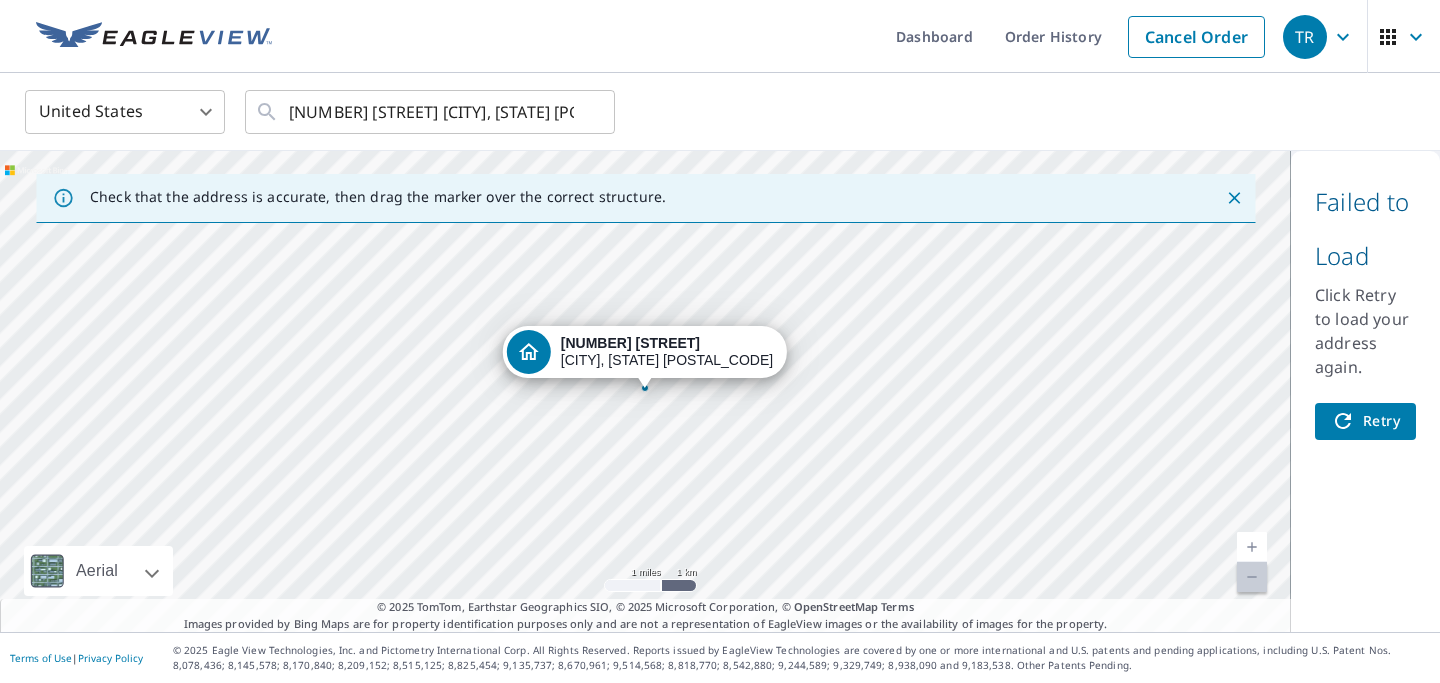 click on "577 Grand St Jersey City, NJ 07304" at bounding box center [667, 352] 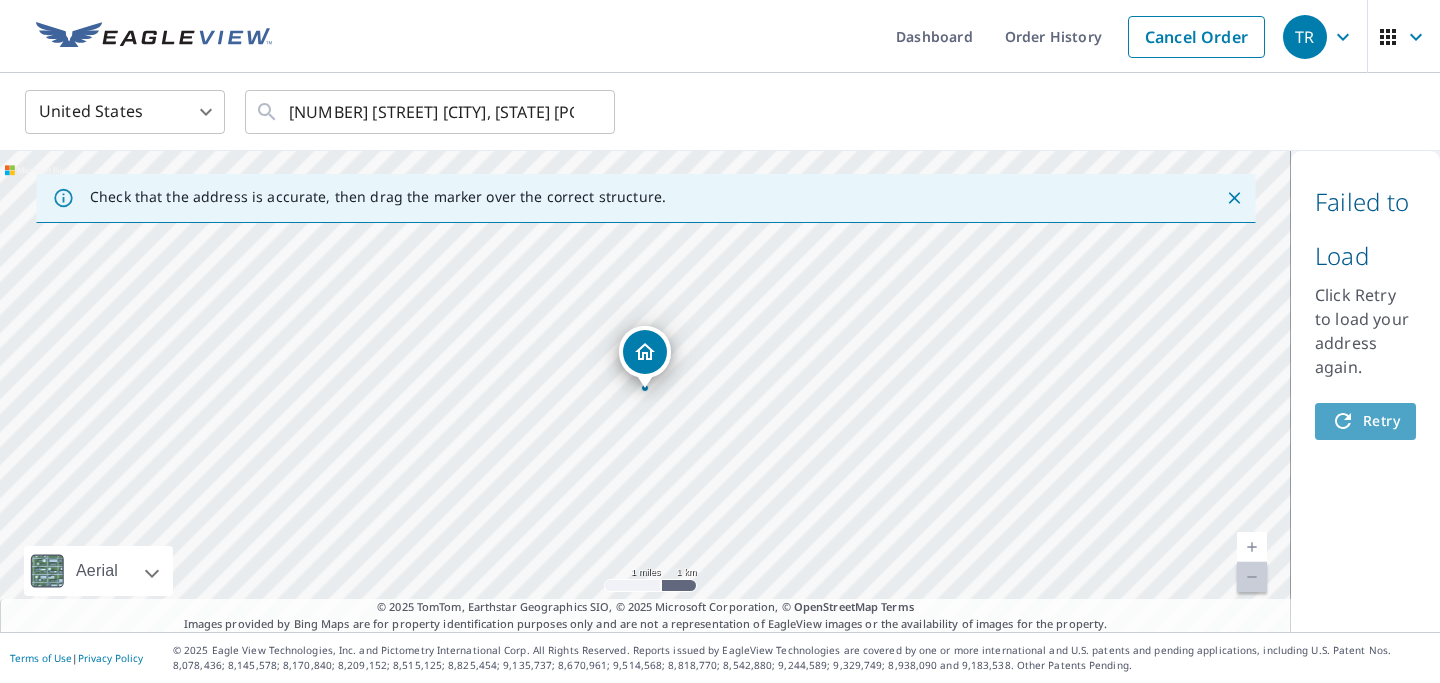 click on "Retry" at bounding box center [1365, 421] 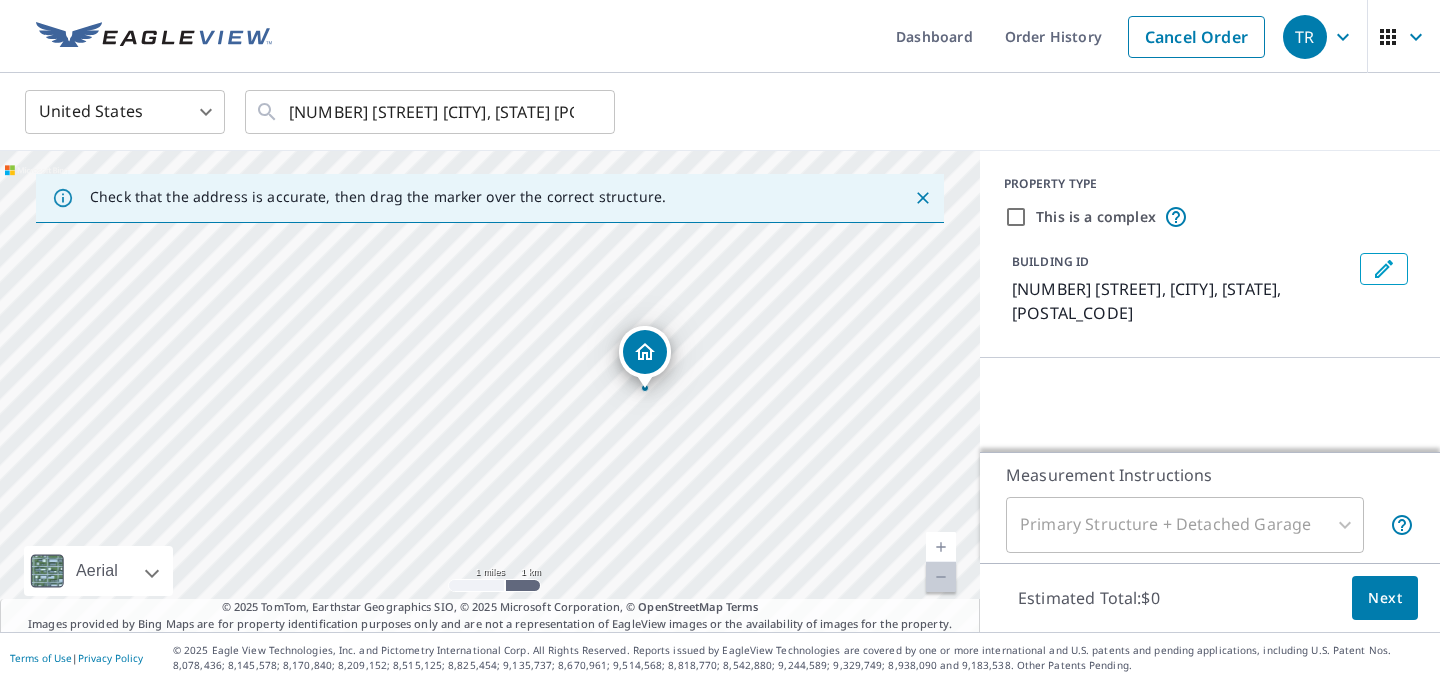 scroll, scrollTop: 0, scrollLeft: 0, axis: both 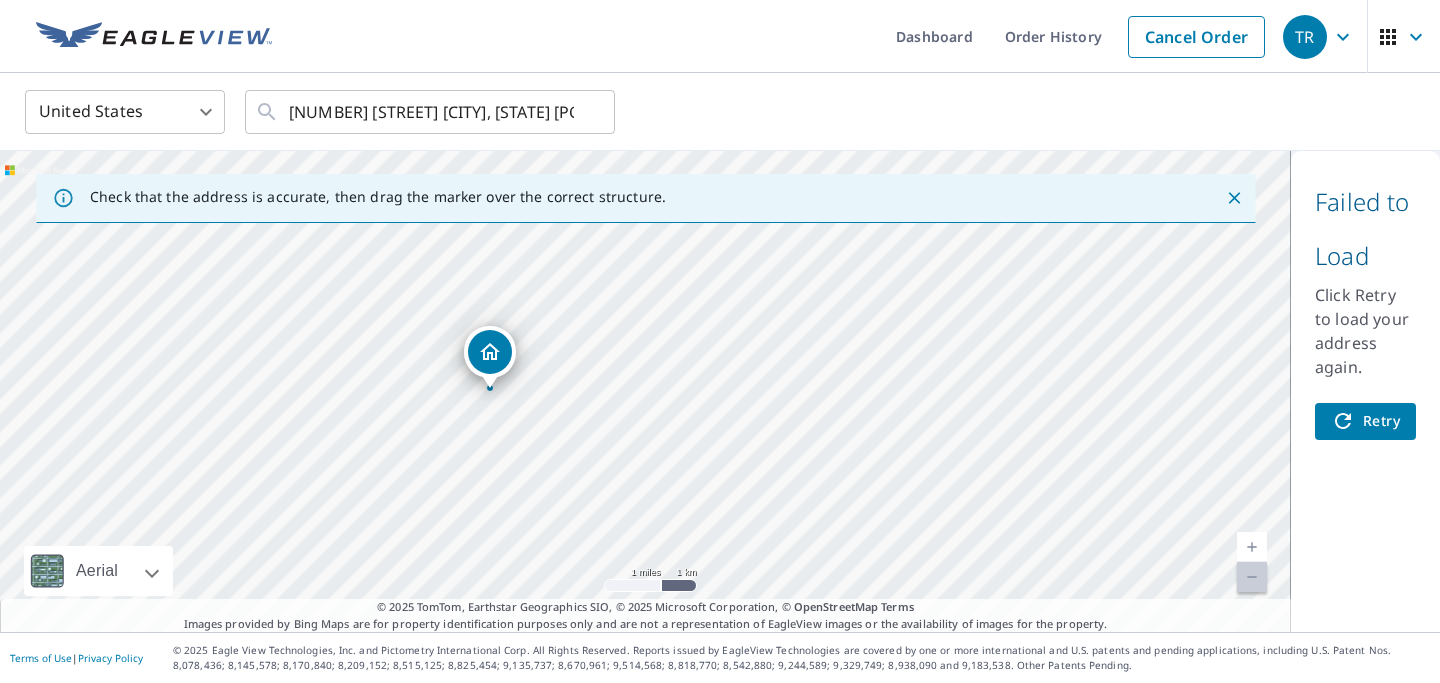click on "Retry" at bounding box center (1365, 421) 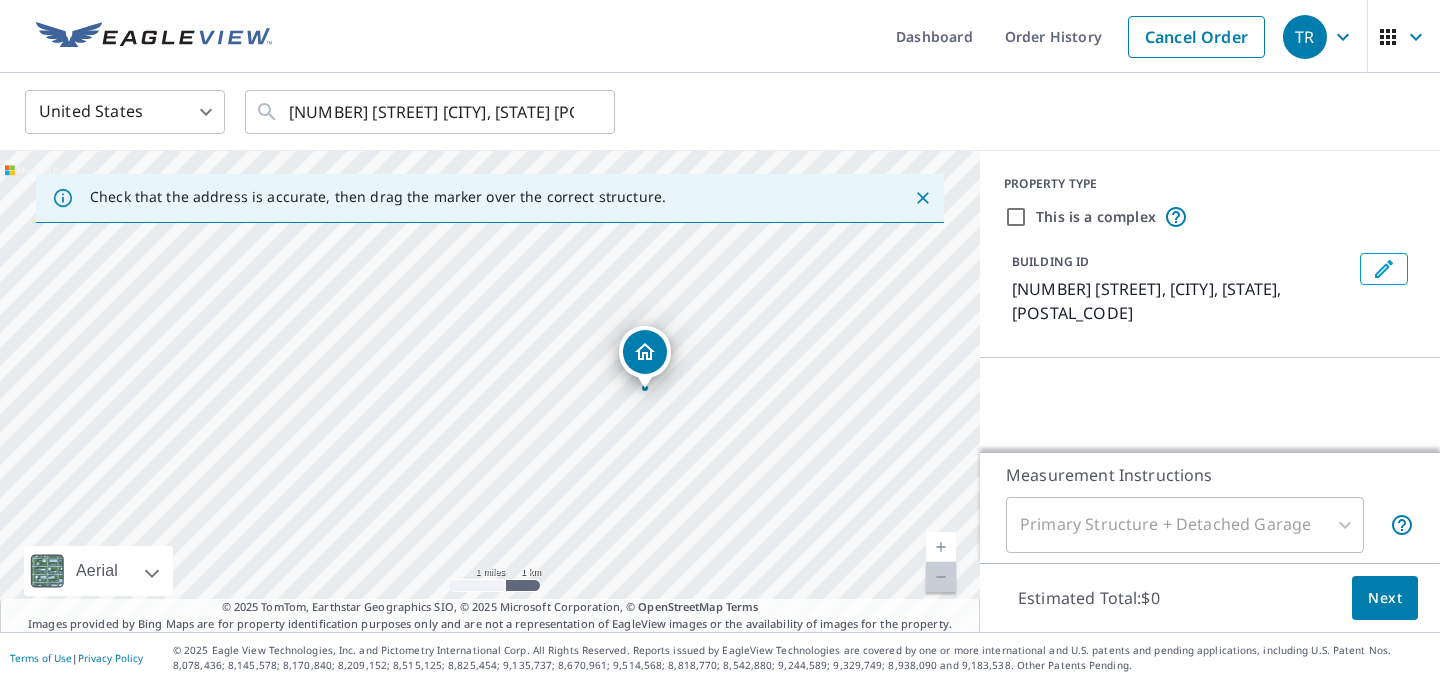 scroll, scrollTop: 182, scrollLeft: 0, axis: vertical 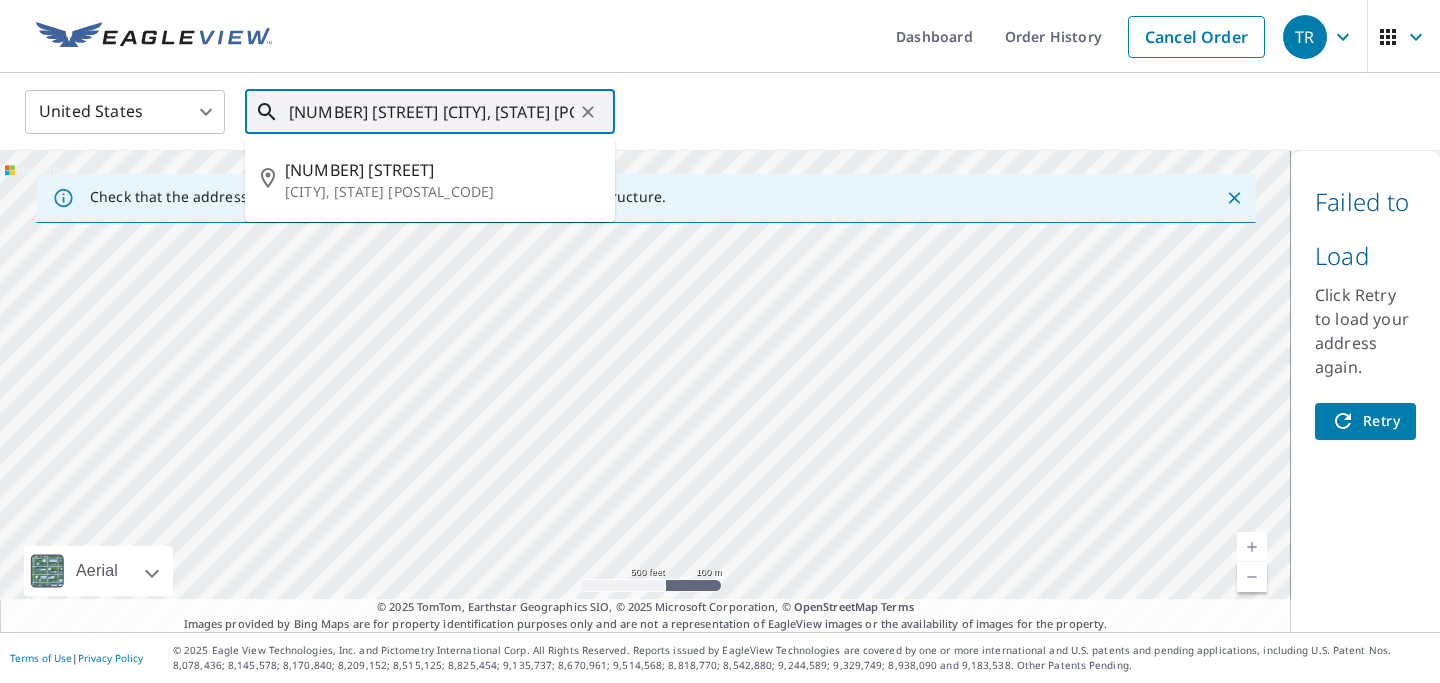 click on "501 30th New York, NY 10001" at bounding box center [431, 112] 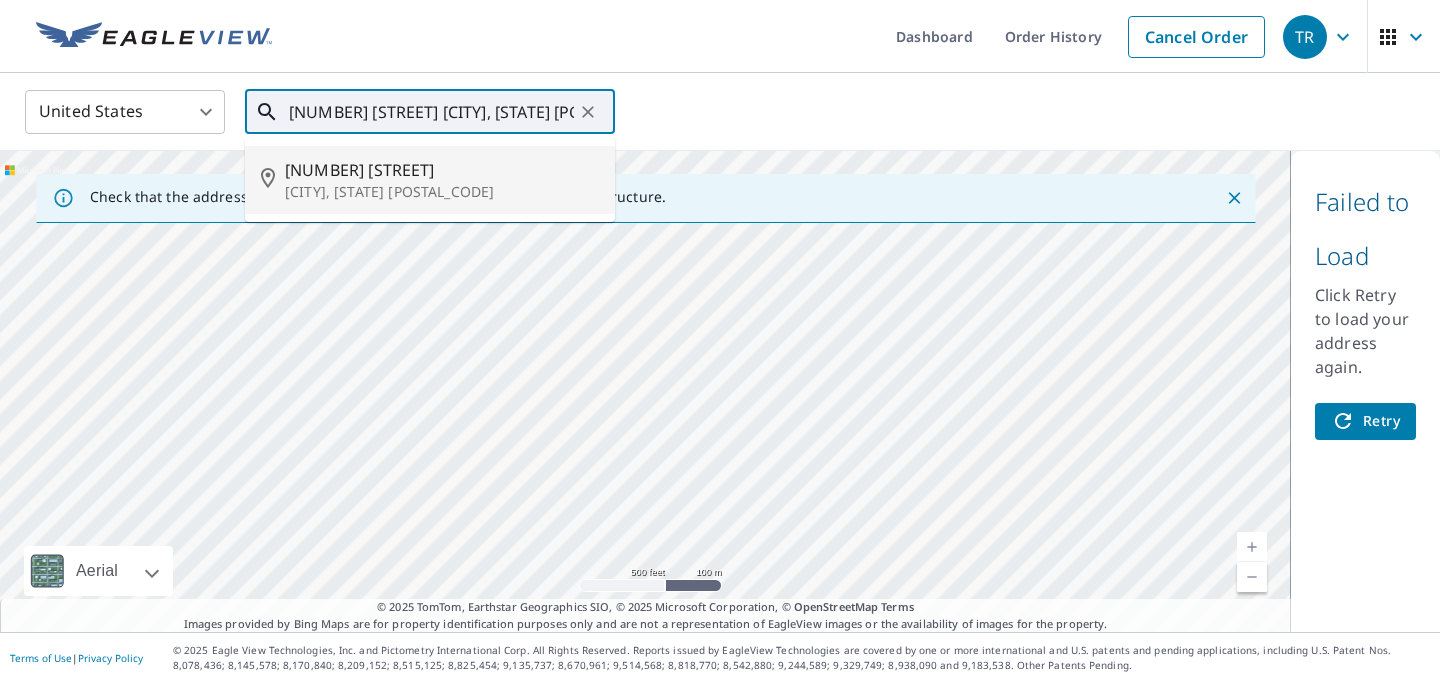 click on "501 30th" at bounding box center (442, 170) 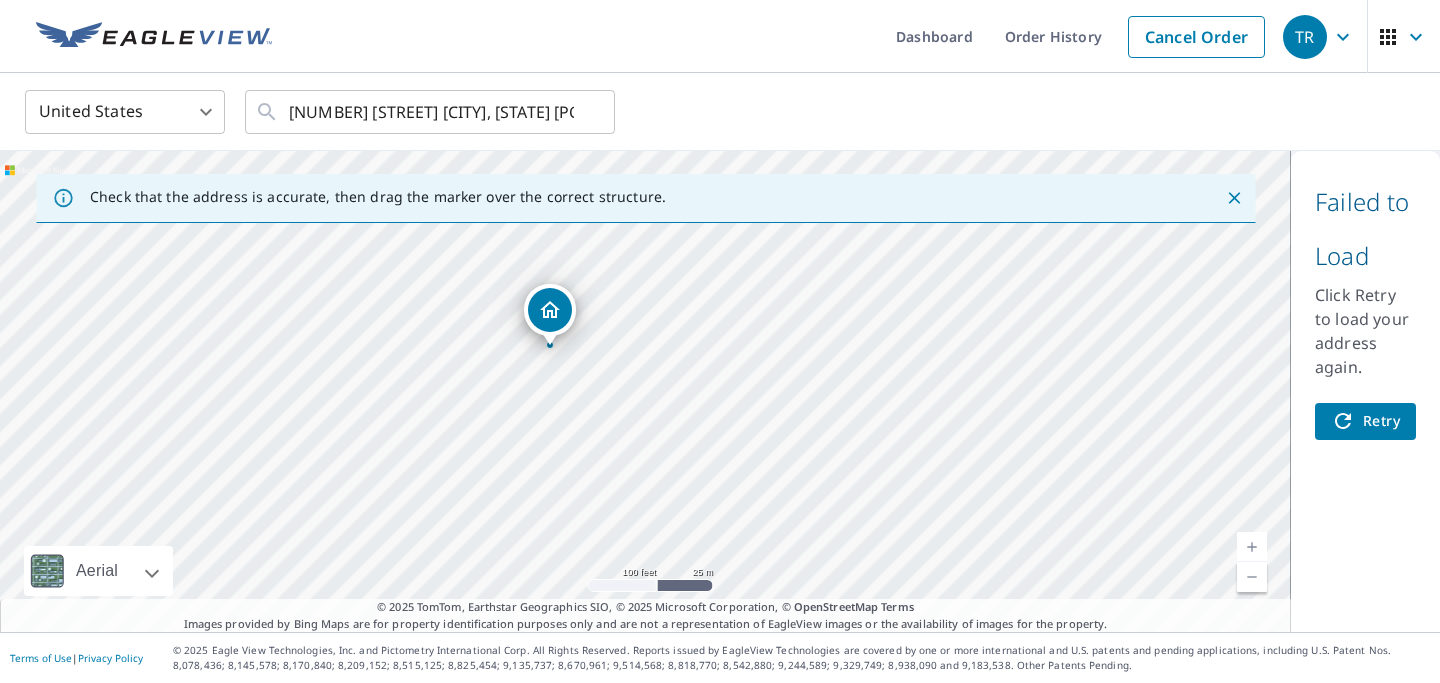 drag, startPoint x: 444, startPoint y: 411, endPoint x: 688, endPoint y: 407, distance: 244.03279 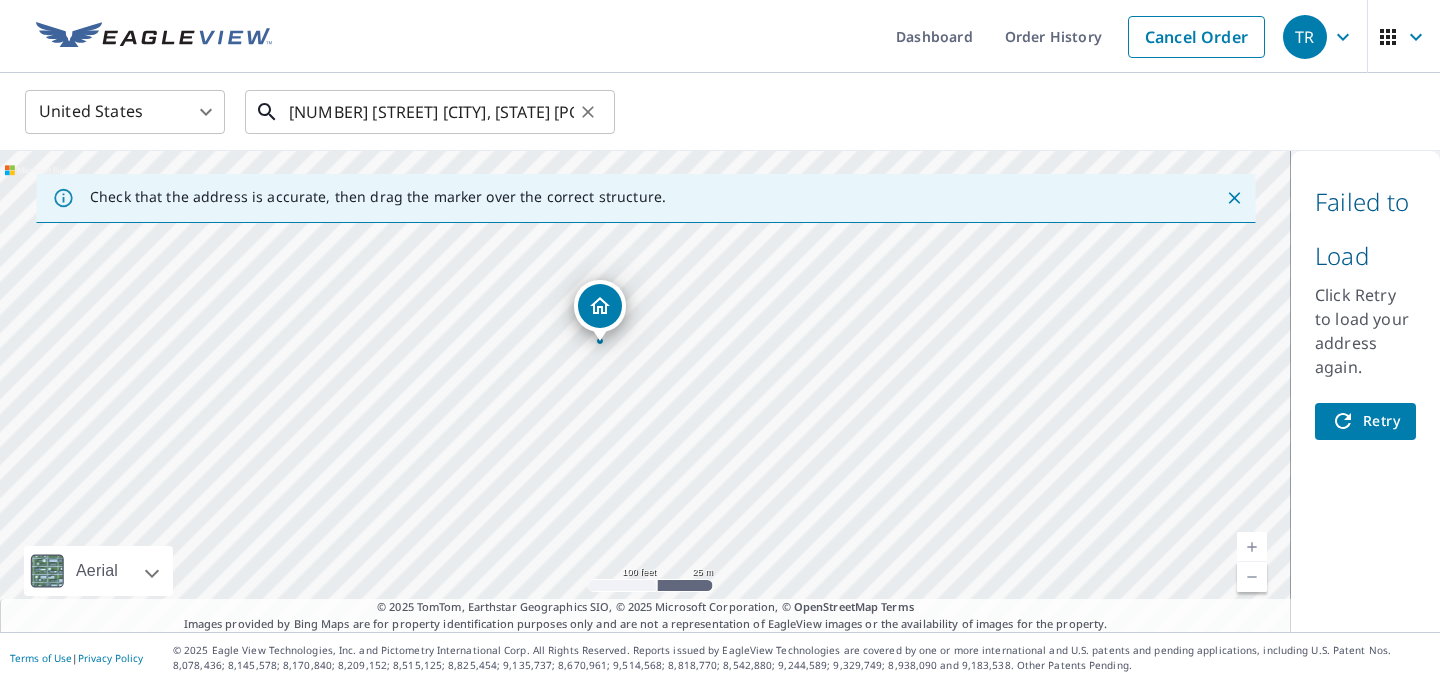 click on "501 30th New York, NY 10001" at bounding box center (431, 112) 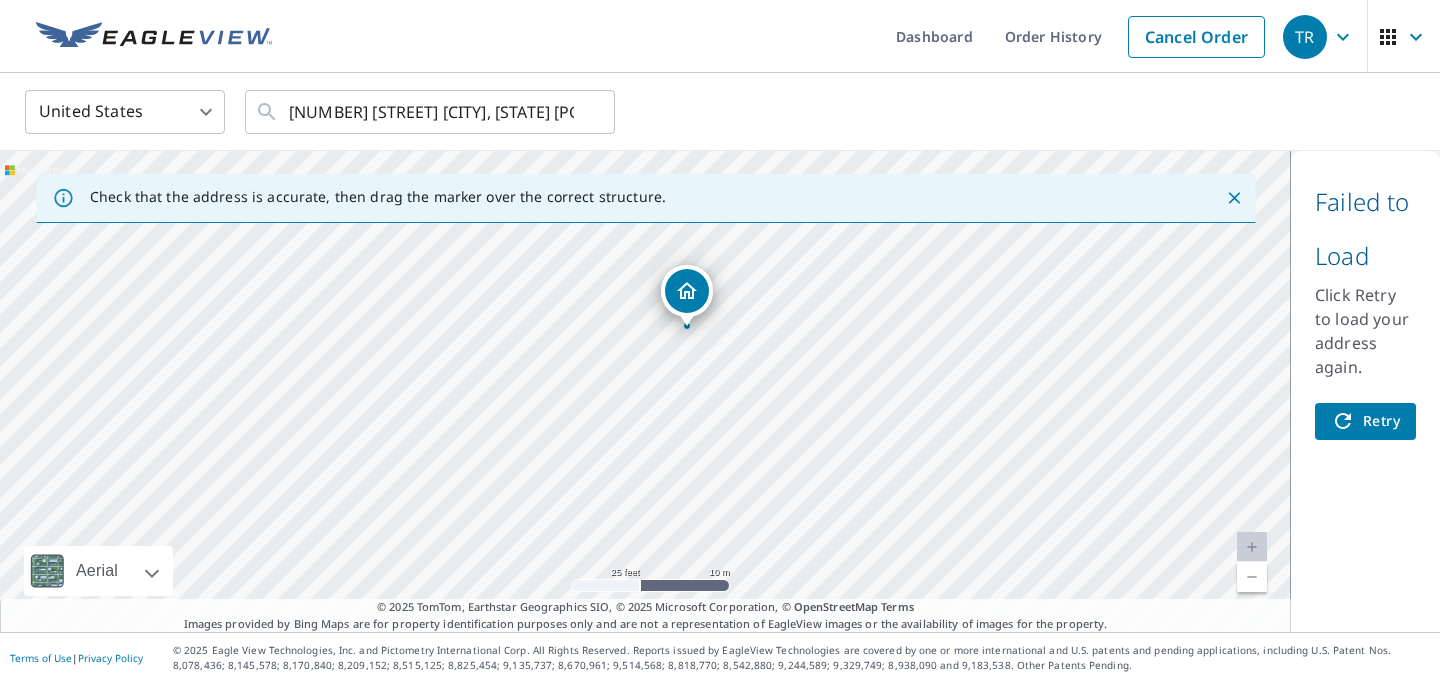 drag, startPoint x: 543, startPoint y: 312, endPoint x: 690, endPoint y: 295, distance: 147.97972 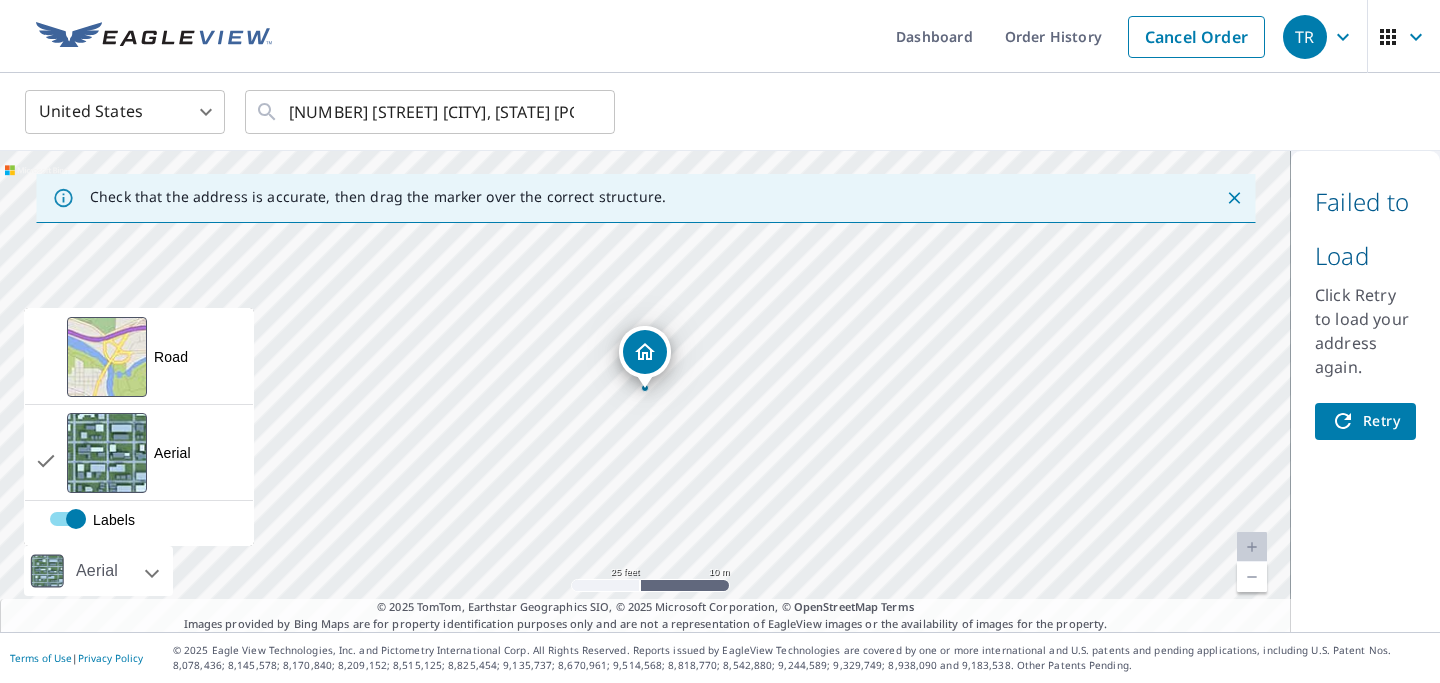 click on "Aerial" at bounding box center (97, 571) 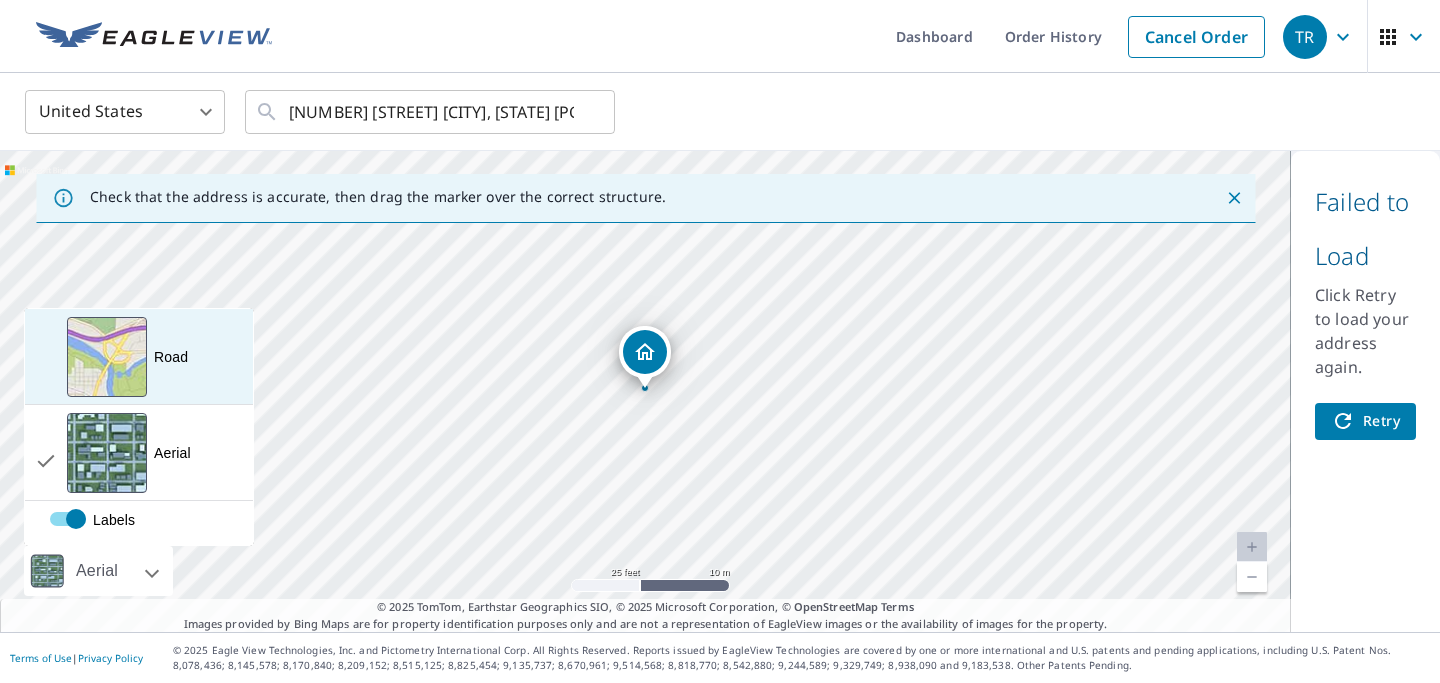click at bounding box center (107, 357) 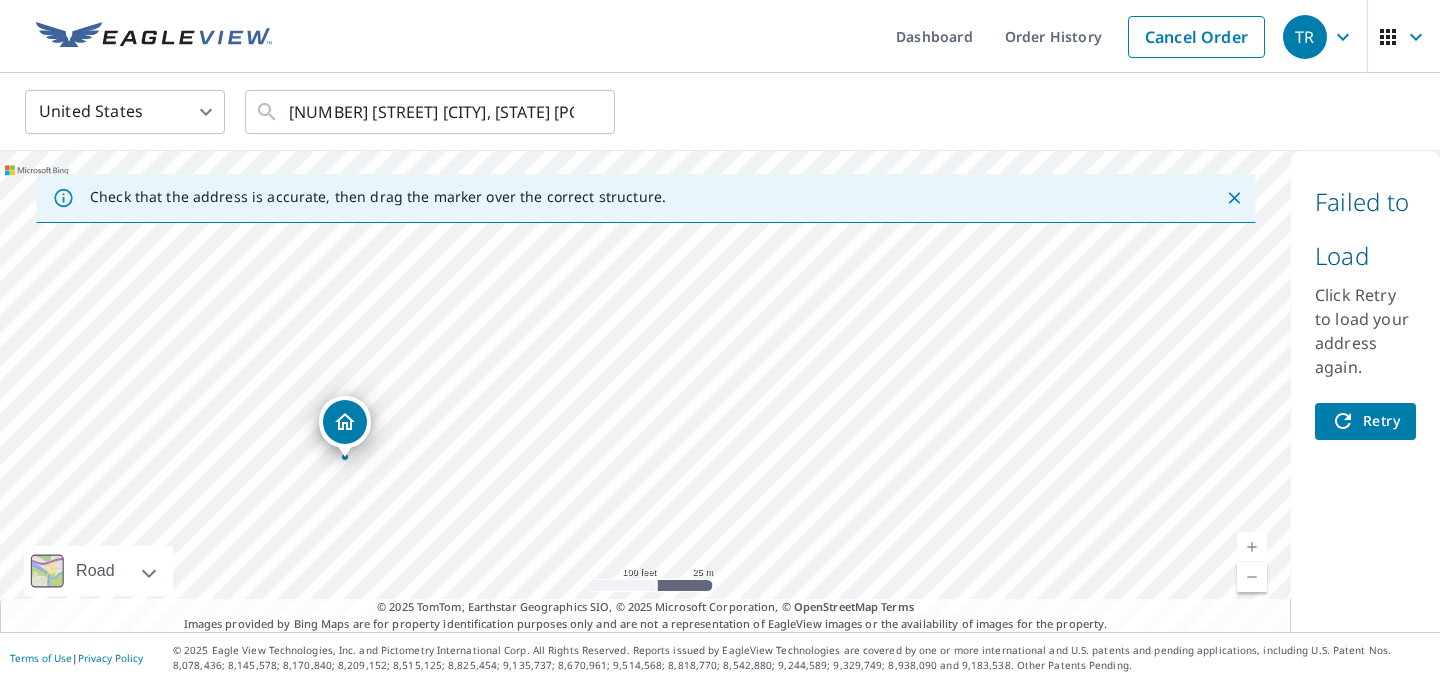 drag, startPoint x: 668, startPoint y: 354, endPoint x: 351, endPoint y: 419, distance: 323.59543 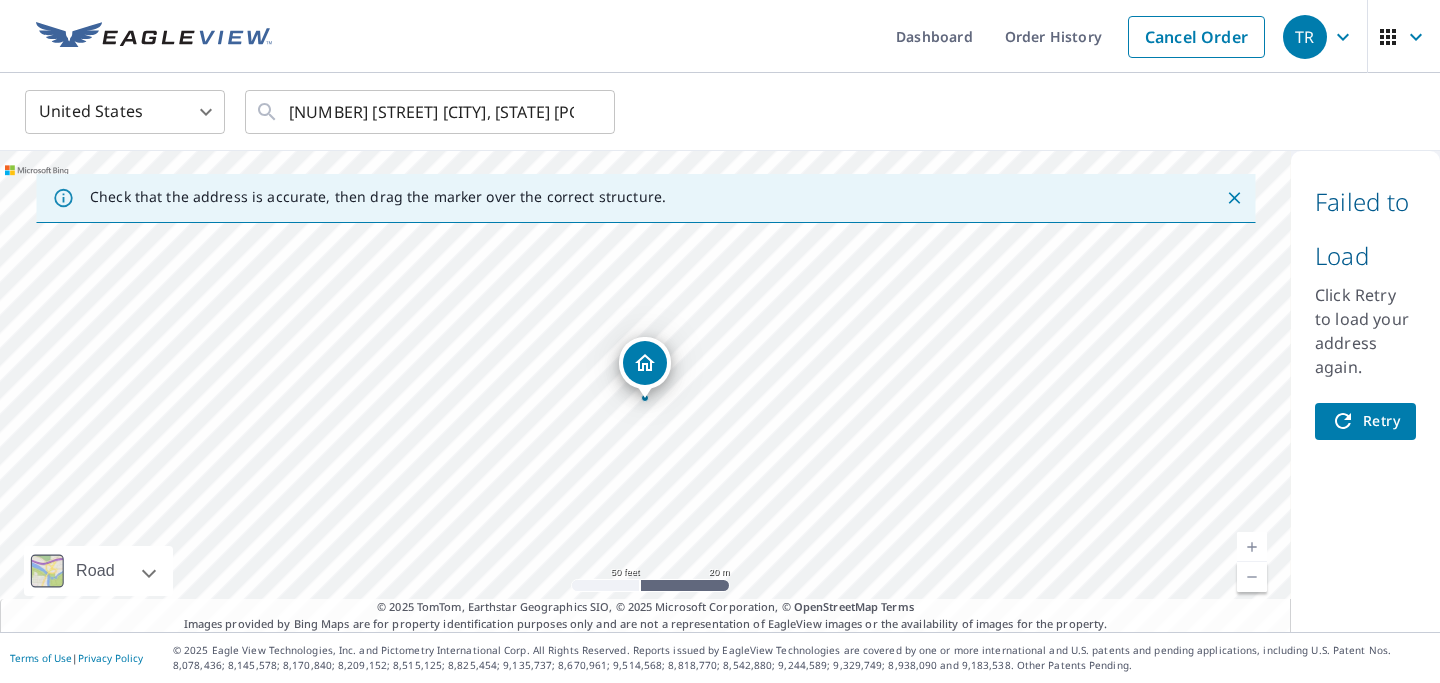 click on "Retry" at bounding box center [1365, 421] 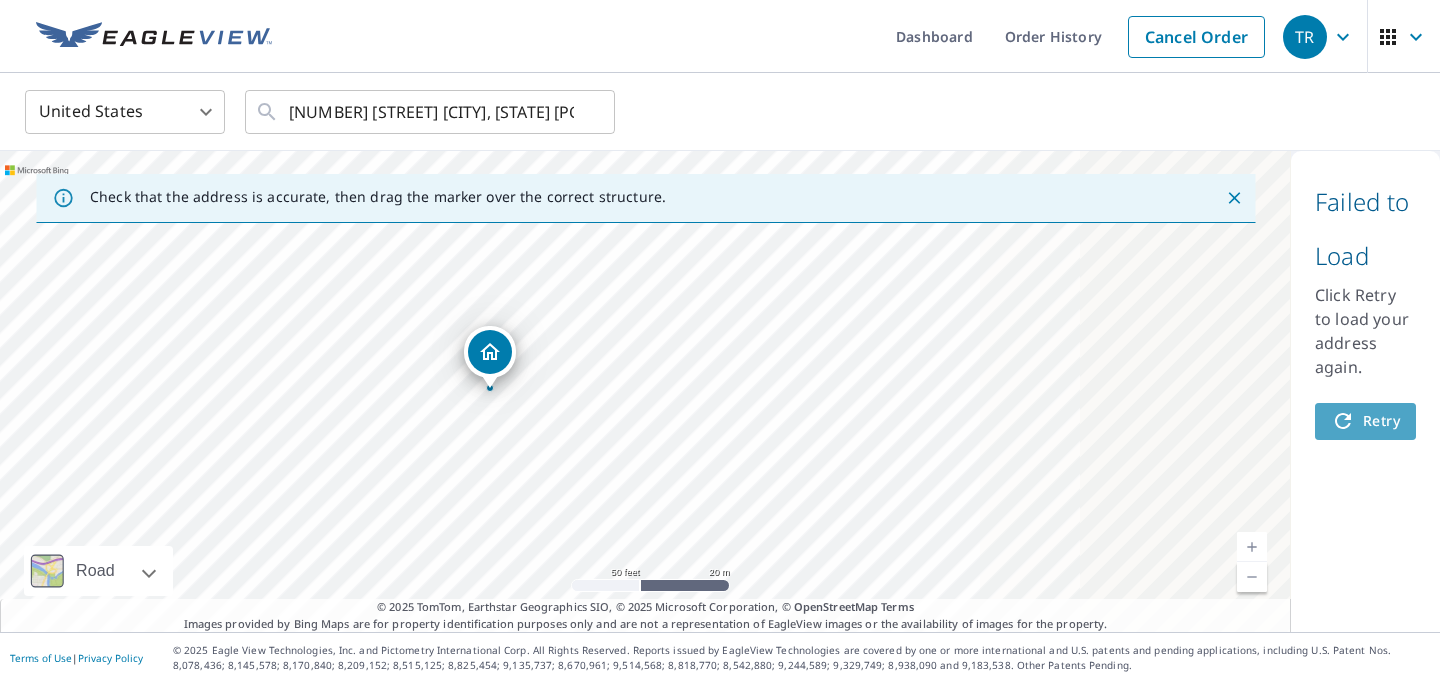 click on "Retry" at bounding box center (1365, 421) 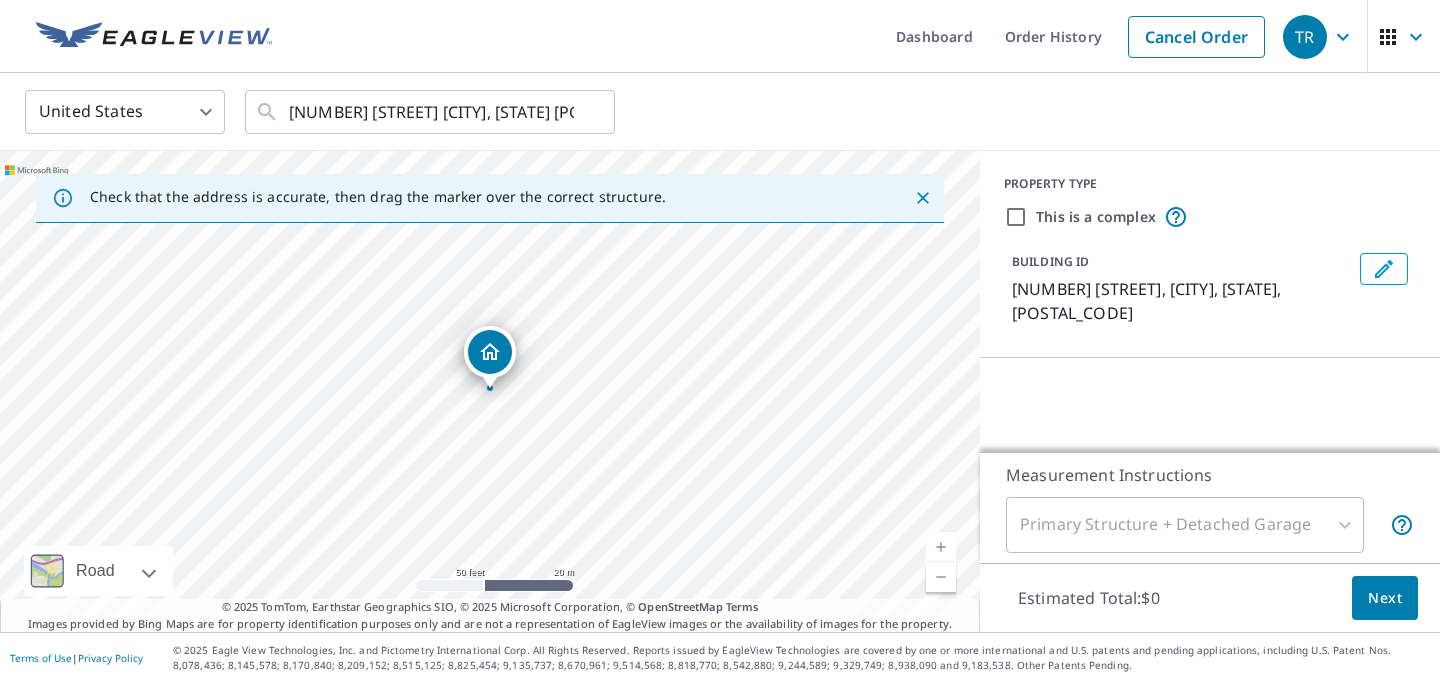 click on "Primary Structure + Detached Garage" at bounding box center [1185, 525] 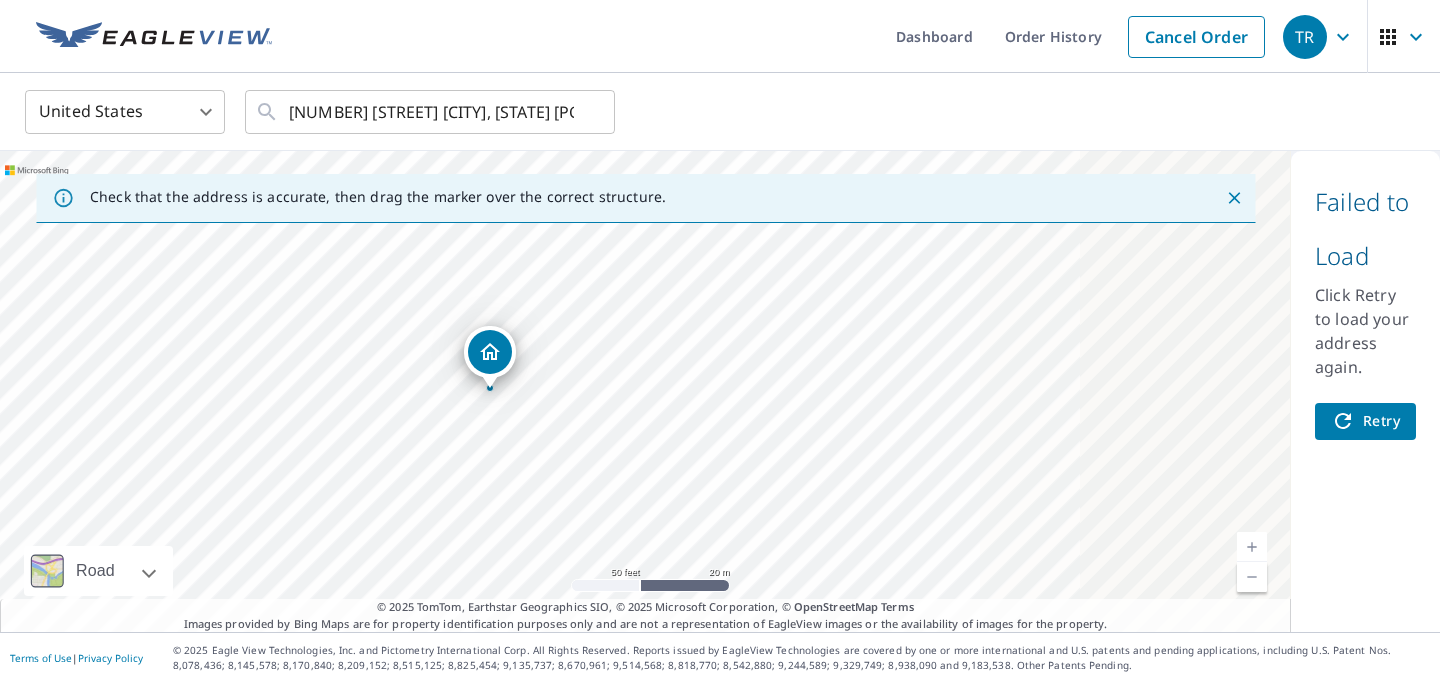 click on "529 W 29th St New York, NY 10001" at bounding box center [645, 391] 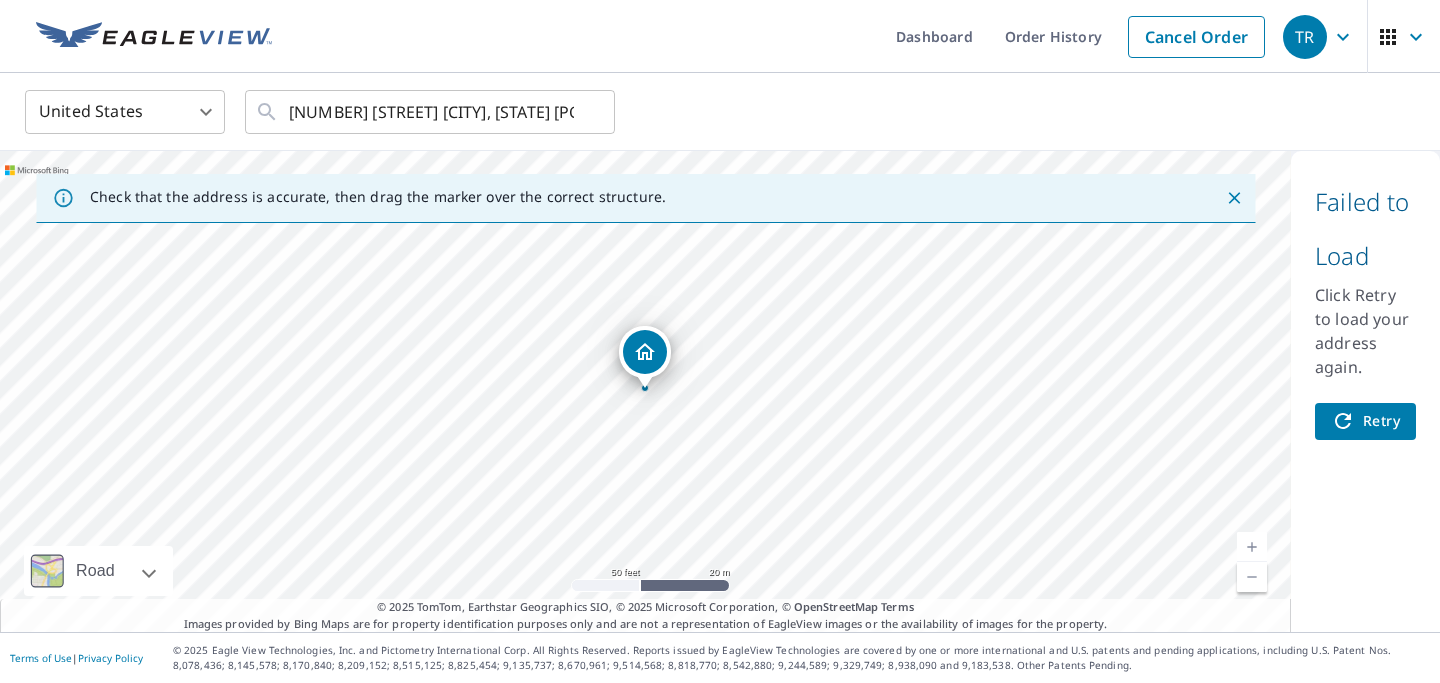 click on "Failed to Load Click Retry to load your address again. Retry" at bounding box center (1365, 391) 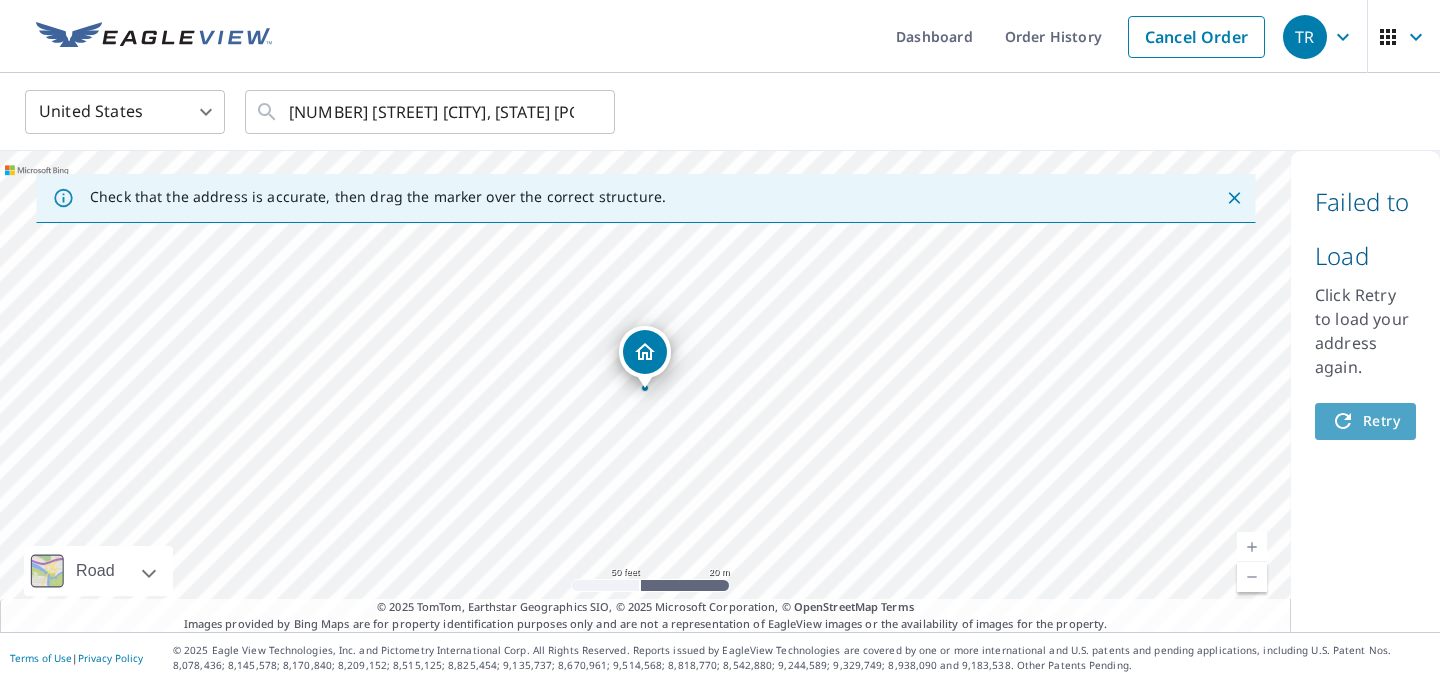 click 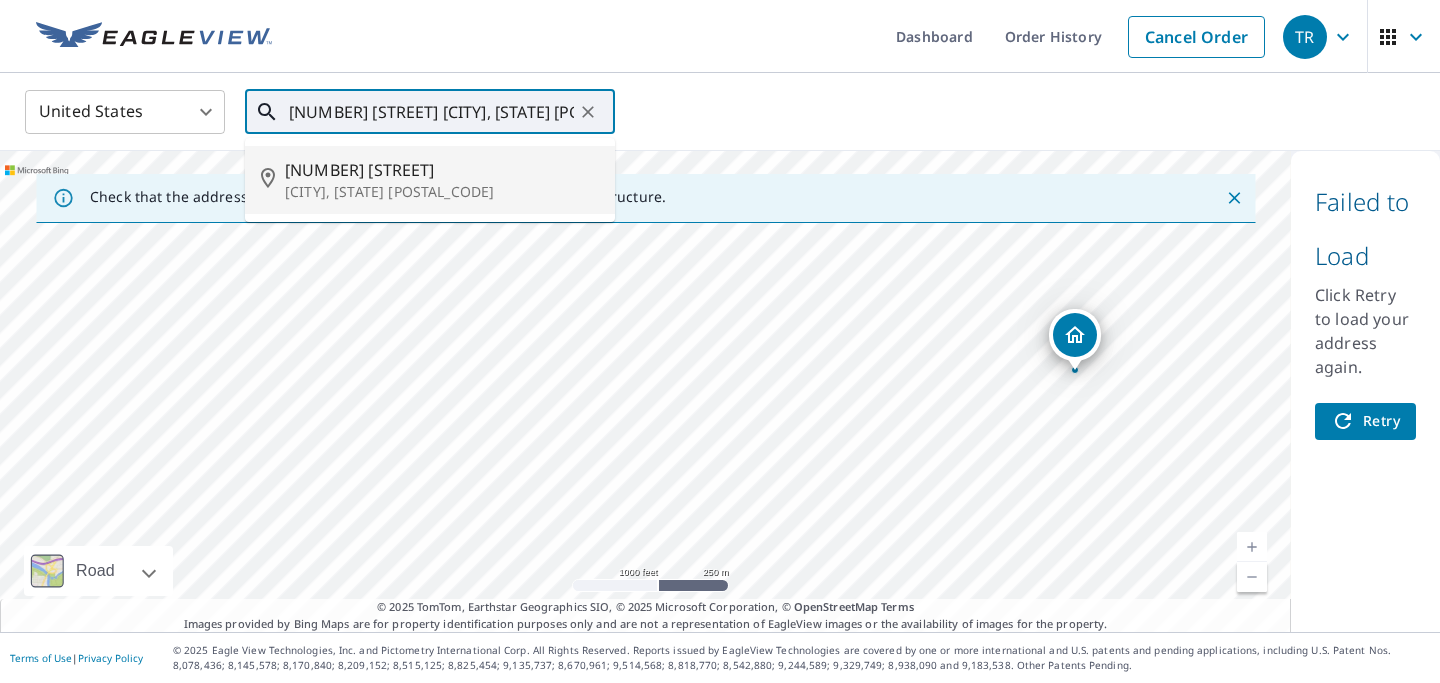 click on "501 30th New York, NY 10001" at bounding box center [431, 112] 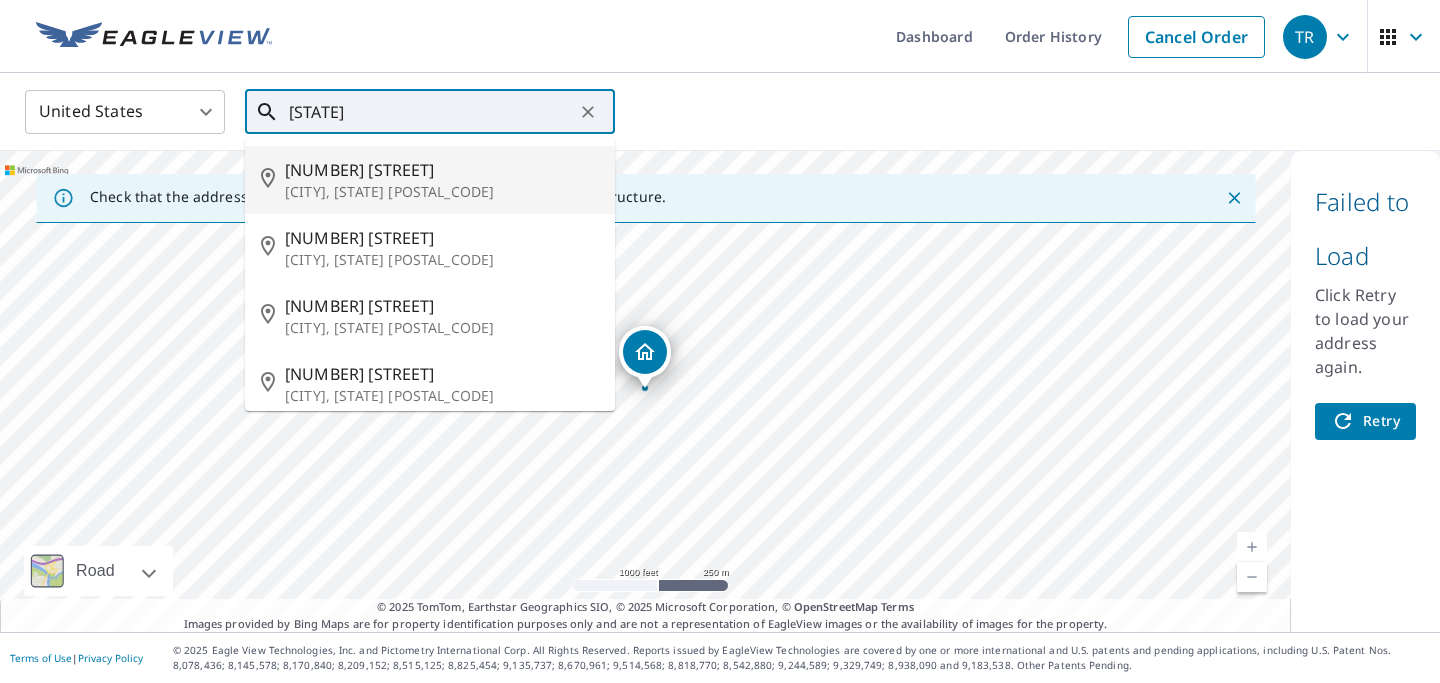 click on "6020 Adams Ct" at bounding box center (442, 170) 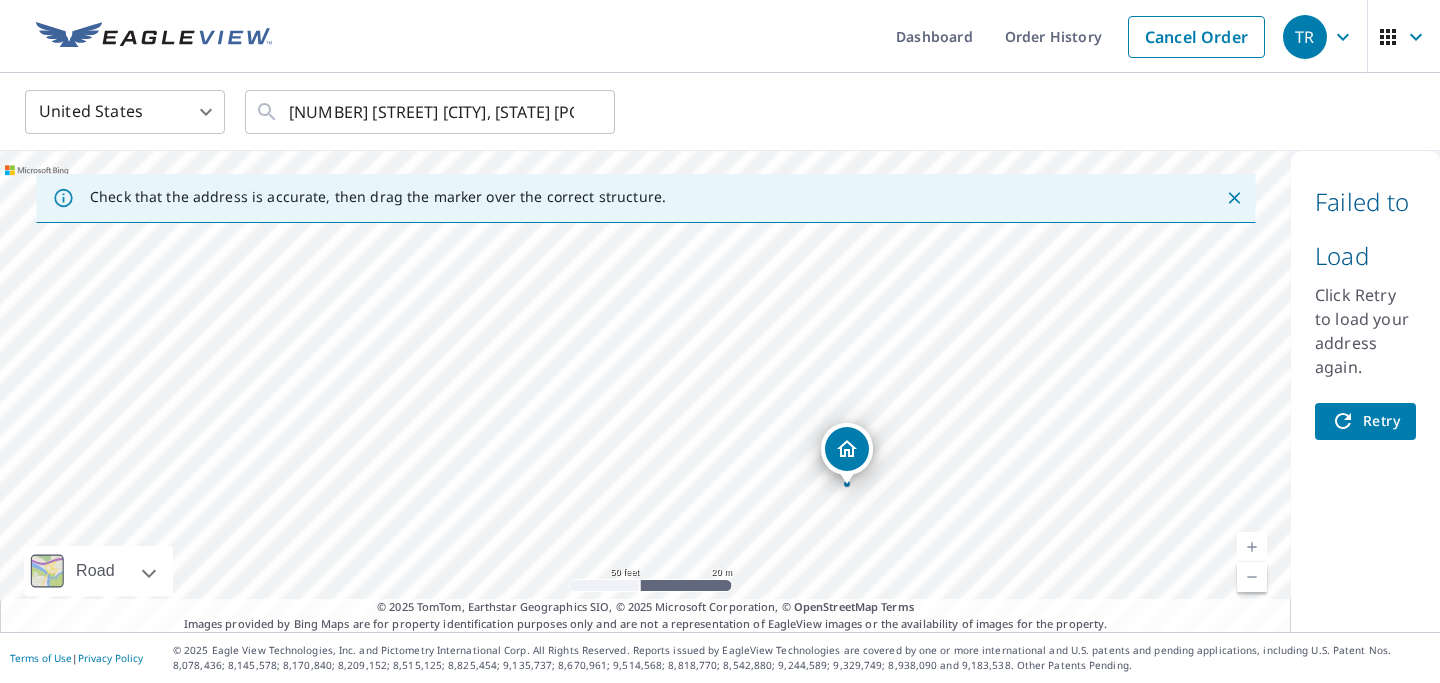 drag, startPoint x: 1051, startPoint y: 481, endPoint x: 923, endPoint y: 453, distance: 131.02672 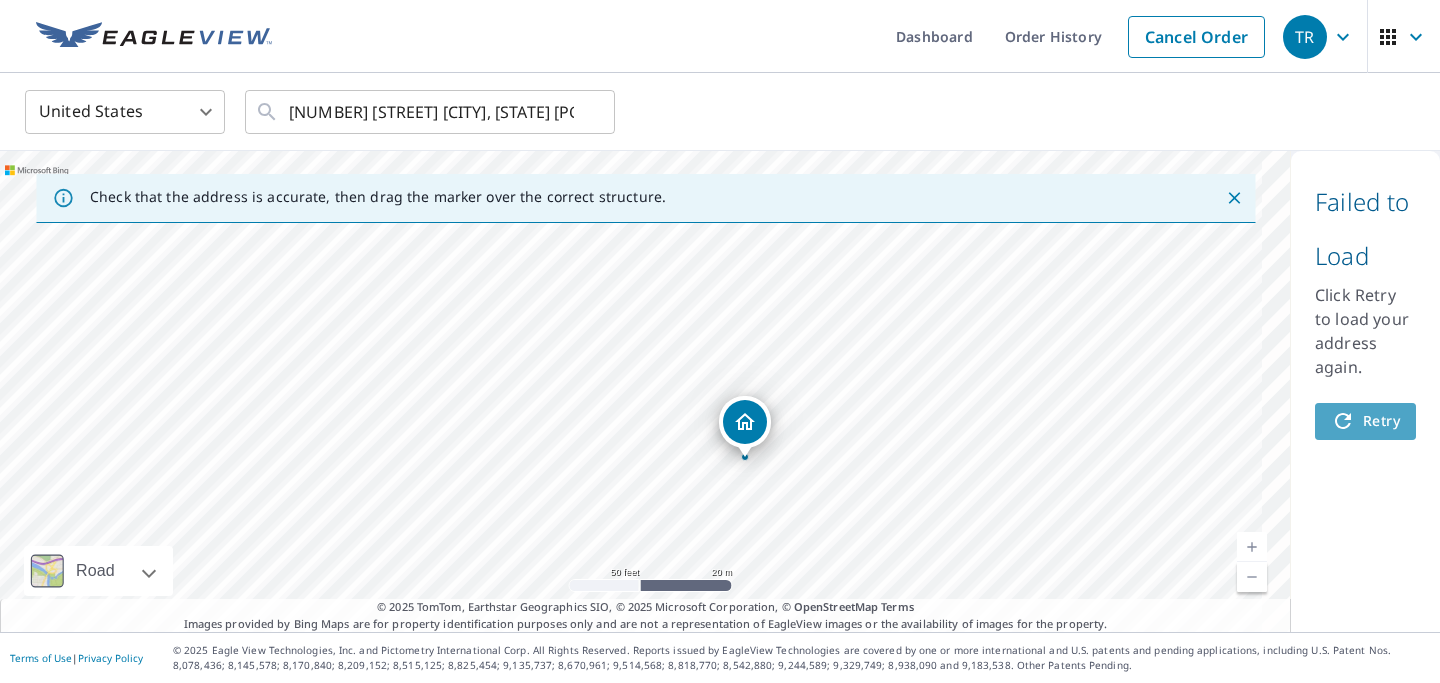click on "Retry" at bounding box center [1365, 421] 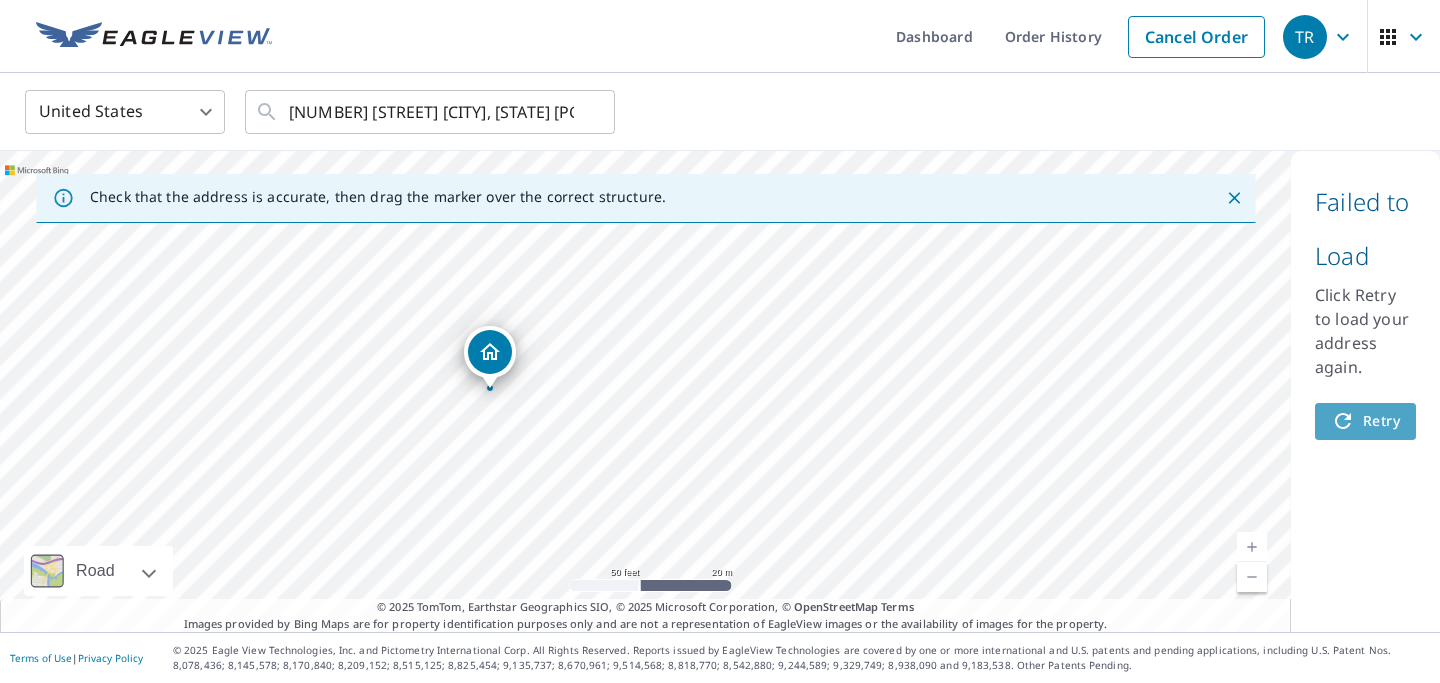 click on "Retry" at bounding box center [1365, 421] 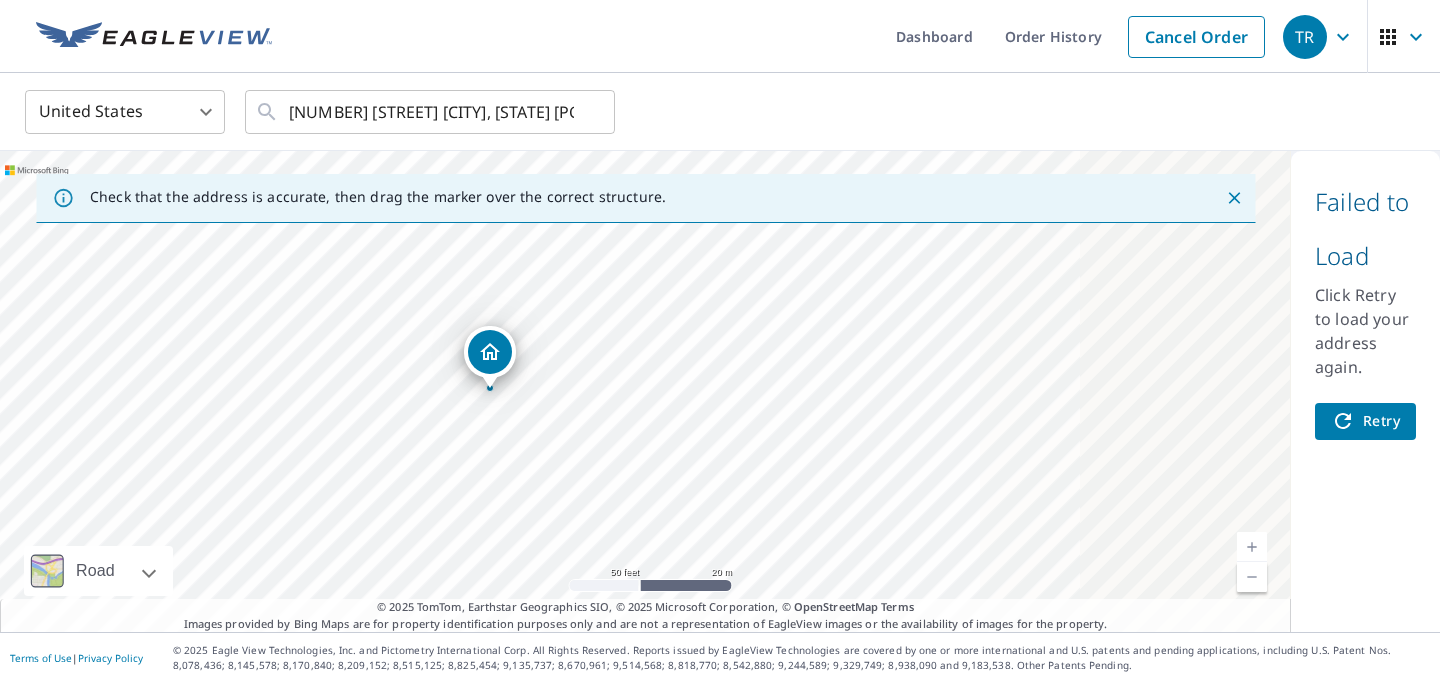 click on "6020 Adams Ct Washington, MI 48094" at bounding box center [645, 391] 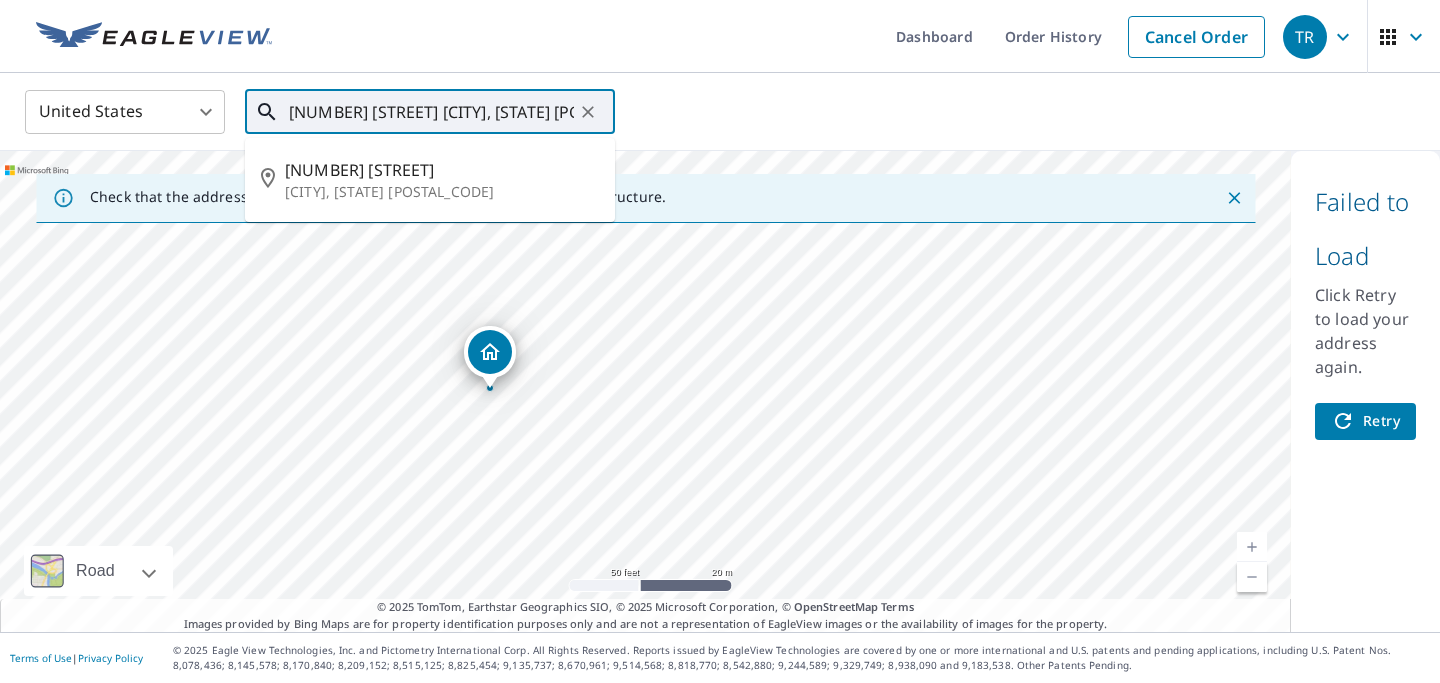 click on "6020 Adams Ct Washington, MI 48094" at bounding box center (431, 112) 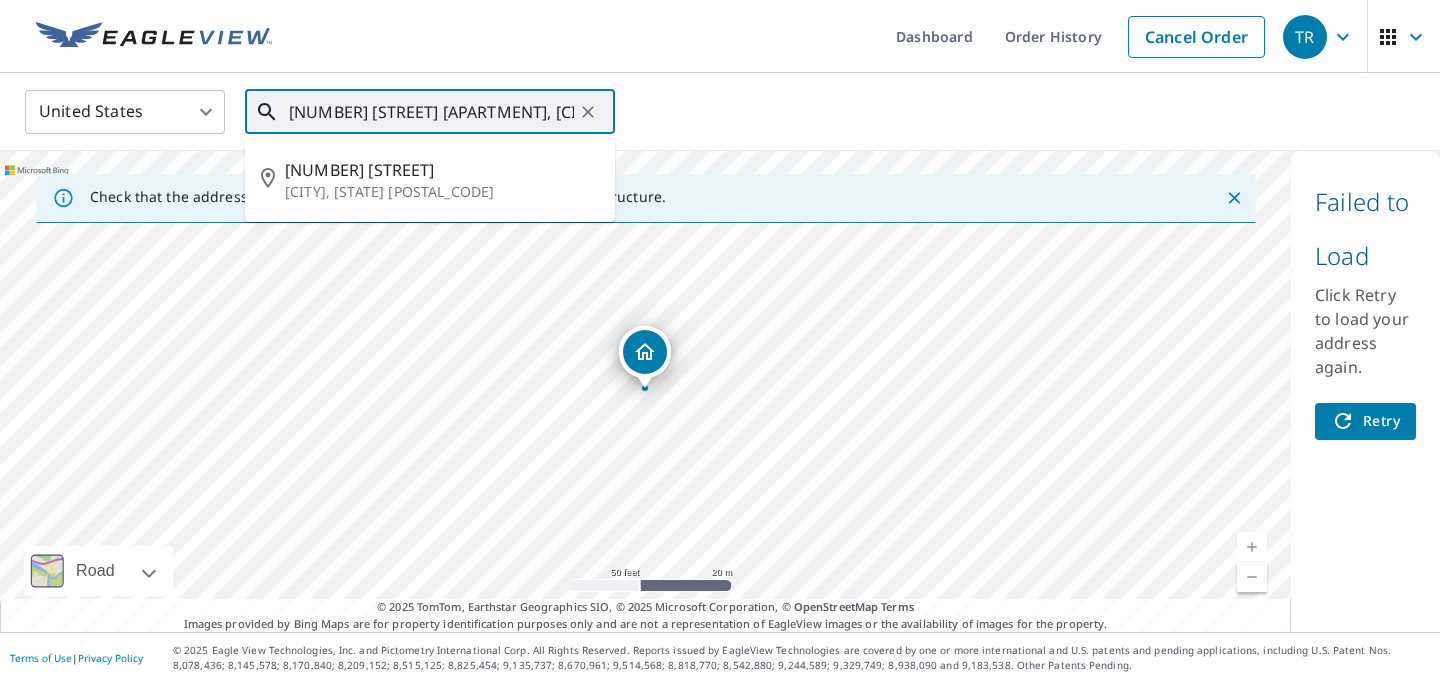 scroll, scrollTop: 0, scrollLeft: 107, axis: horizontal 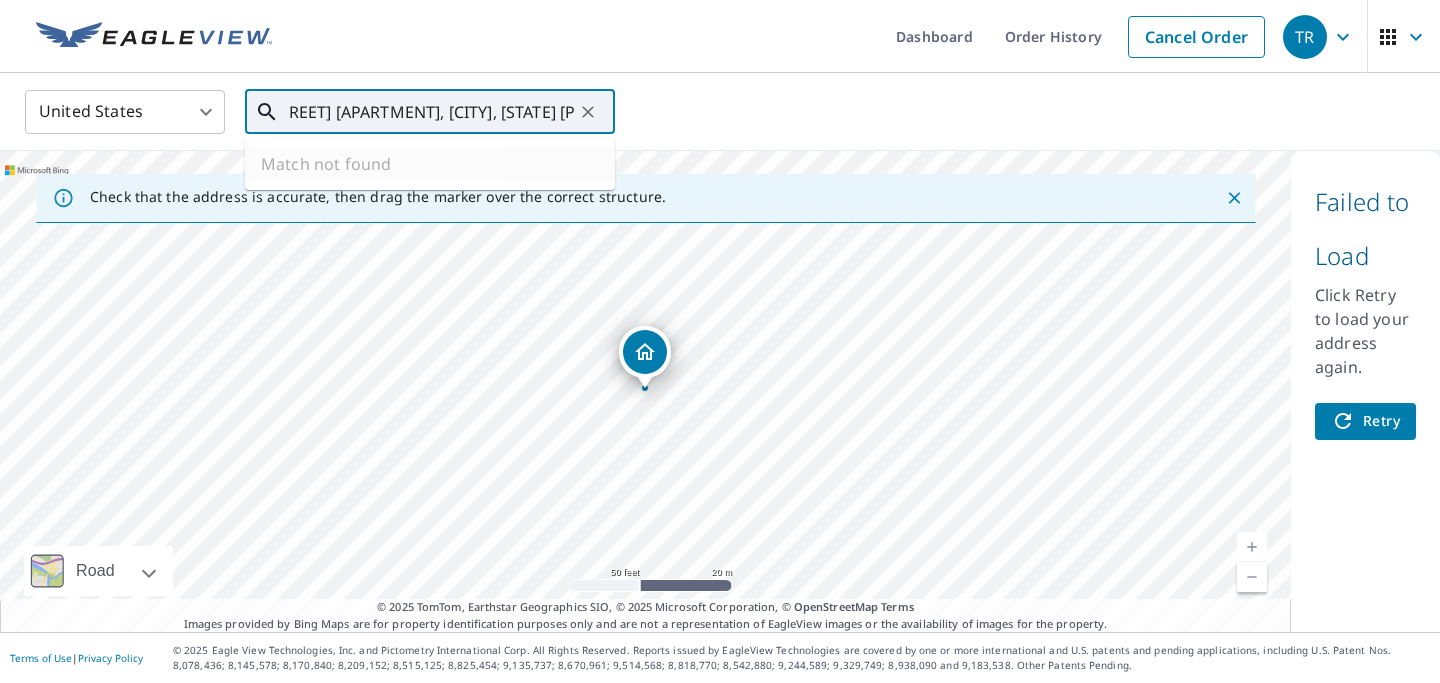 click at bounding box center (588, 112) 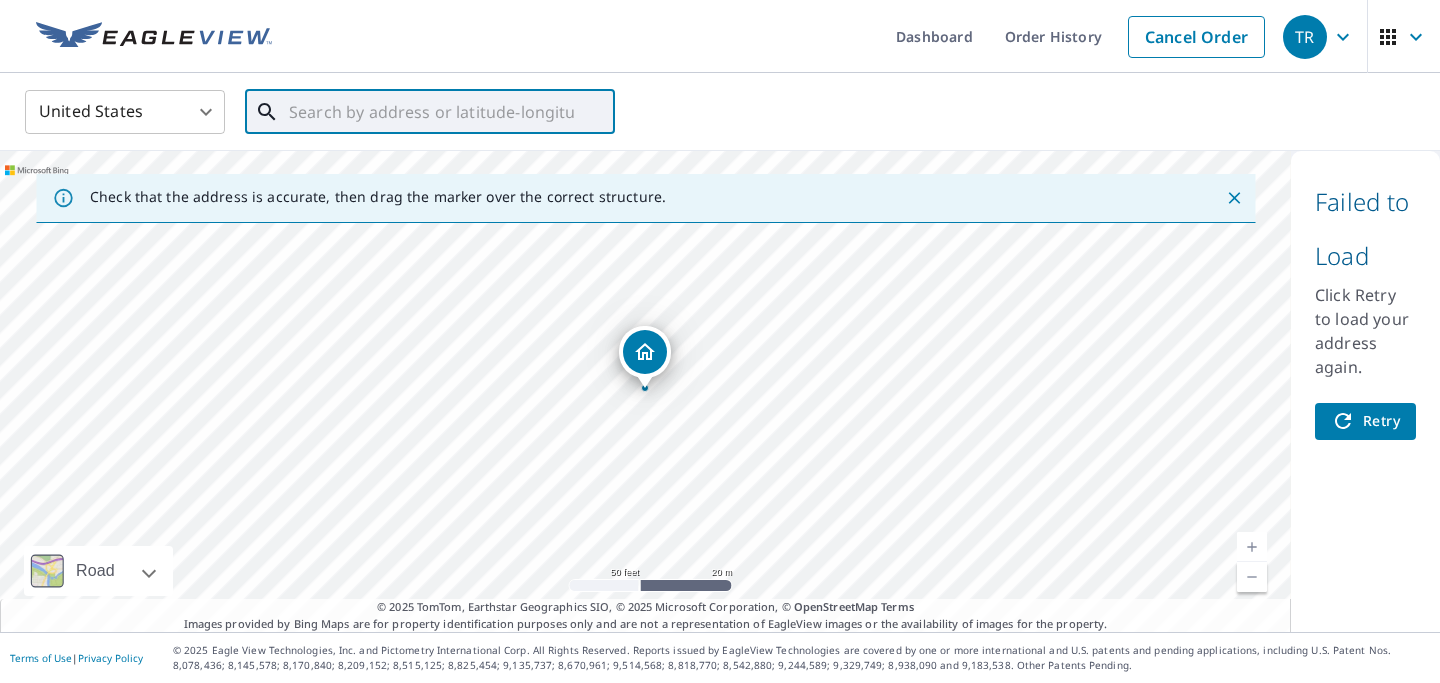 scroll, scrollTop: 0, scrollLeft: 0, axis: both 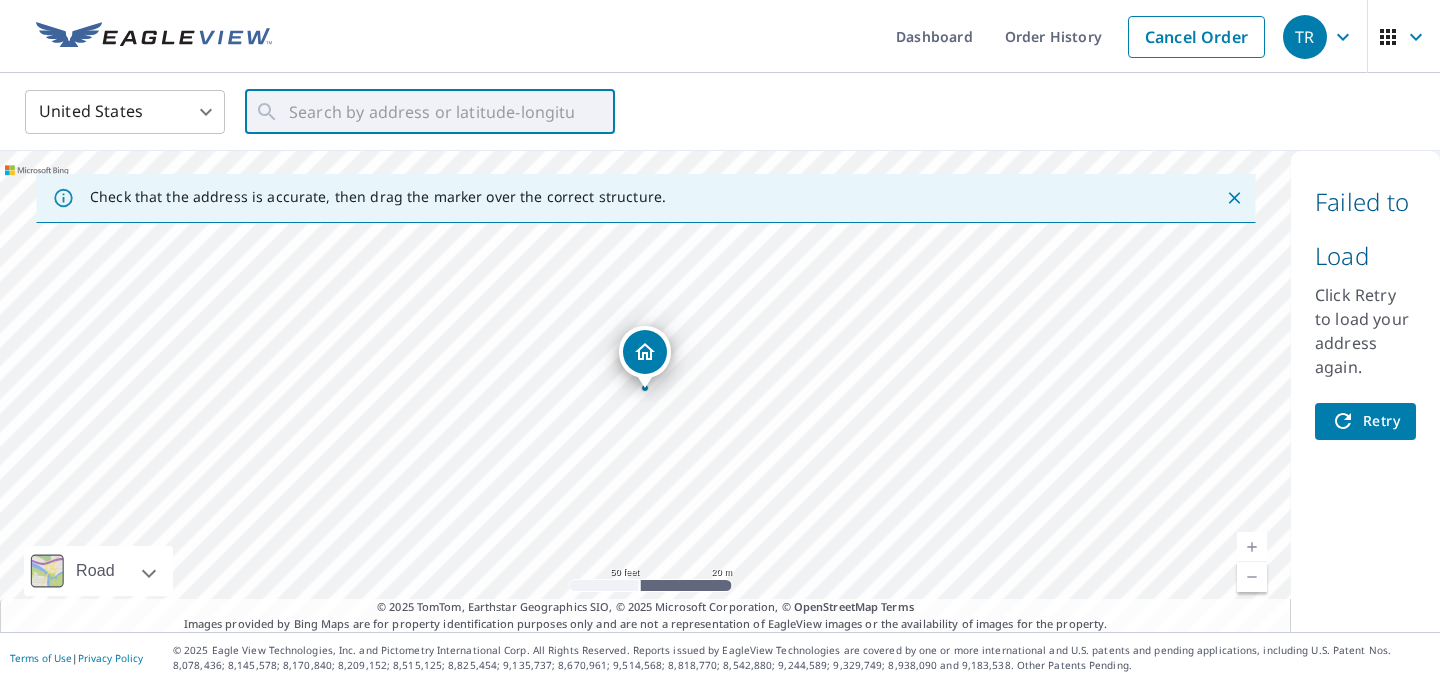 click on "Retry" at bounding box center [1365, 421] 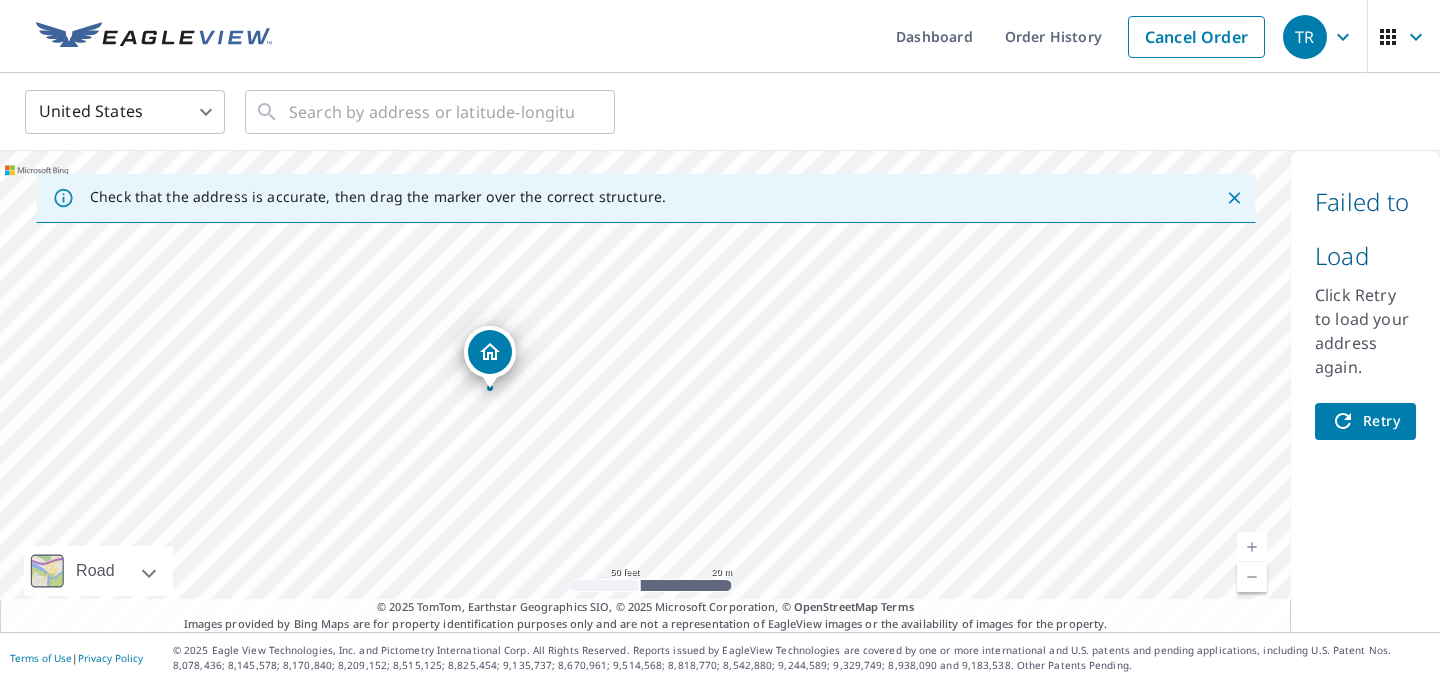 click on "Retry" at bounding box center [1365, 421] 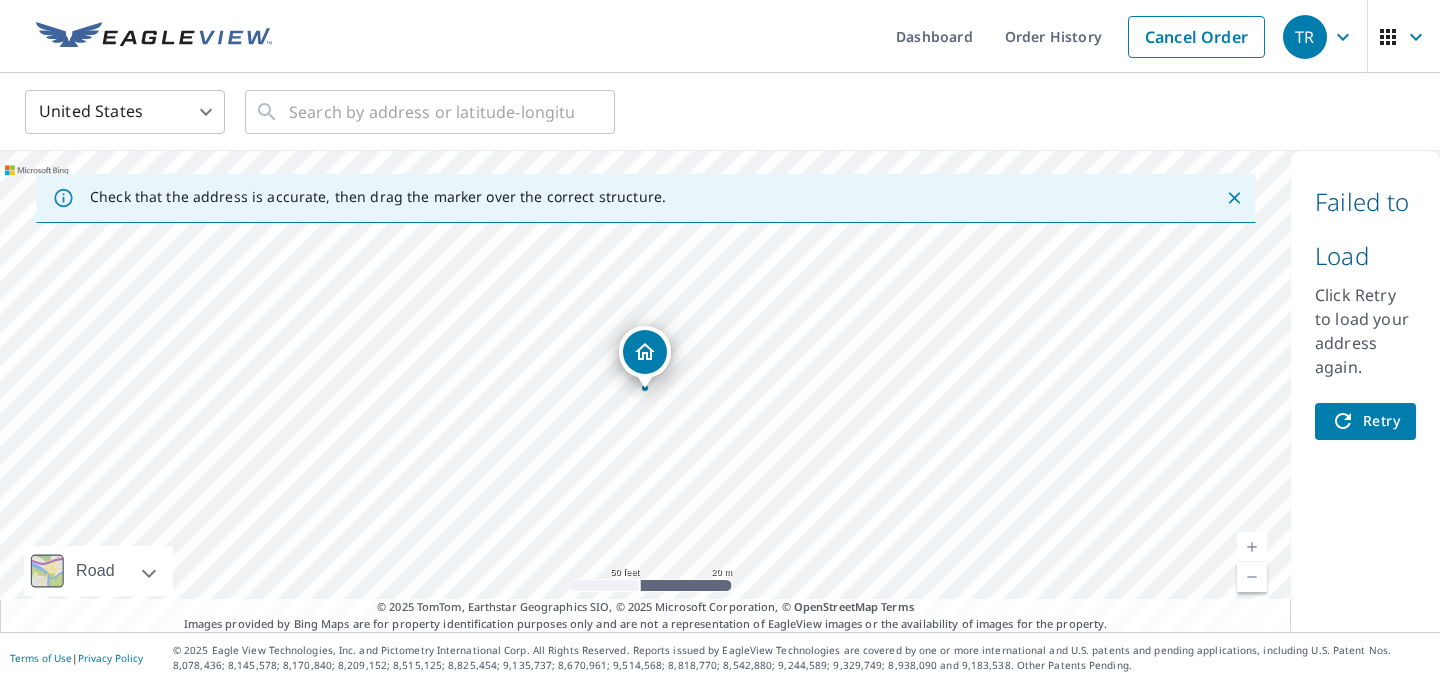click on "Failed to Load Click Retry to load your address again. Retry" at bounding box center [1365, 391] 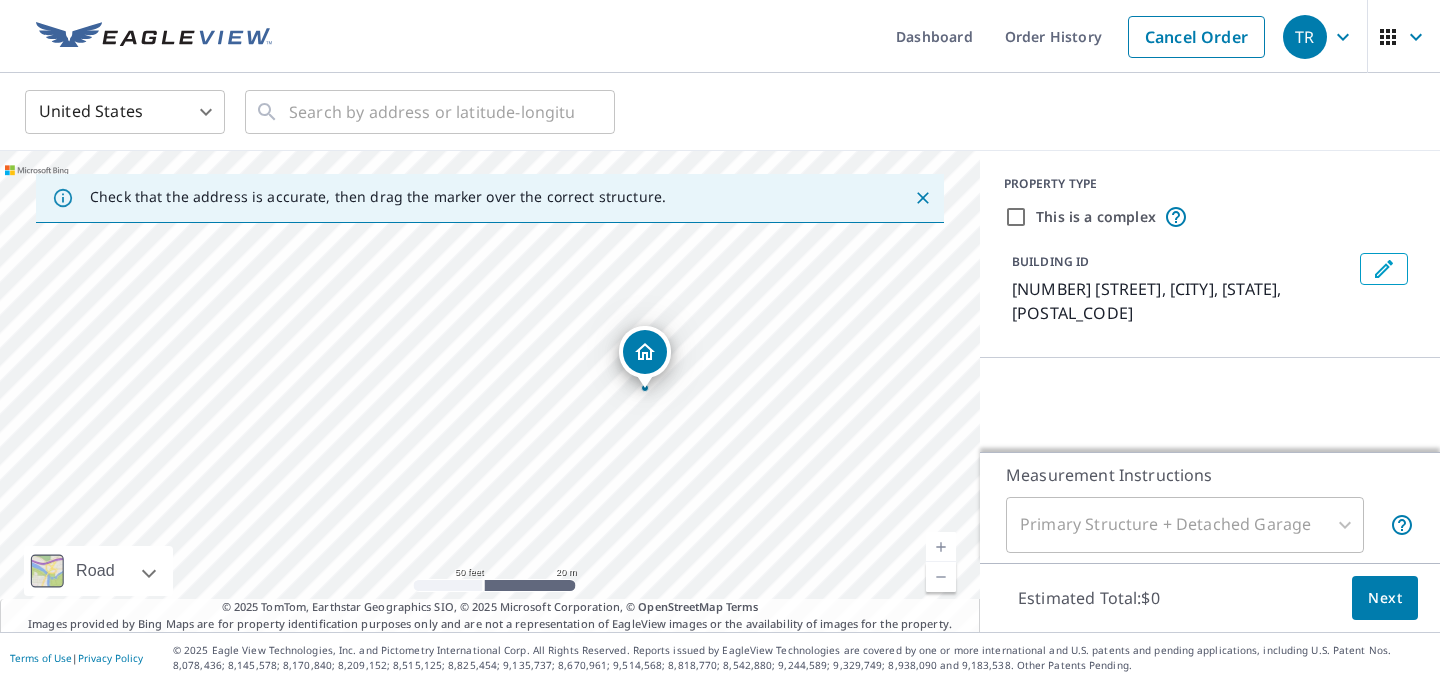 click on "Primary Structure + Detached Garage" at bounding box center (1185, 525) 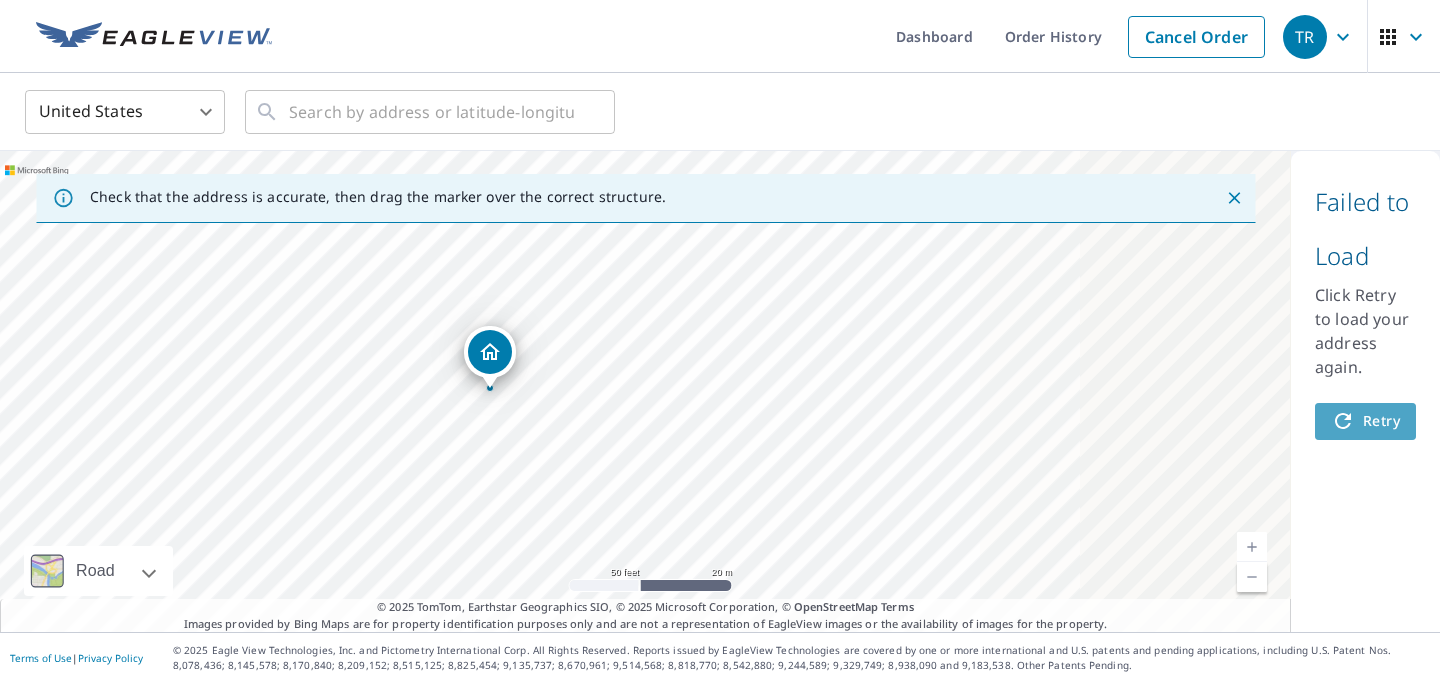 click on "Retry" at bounding box center [1365, 421] 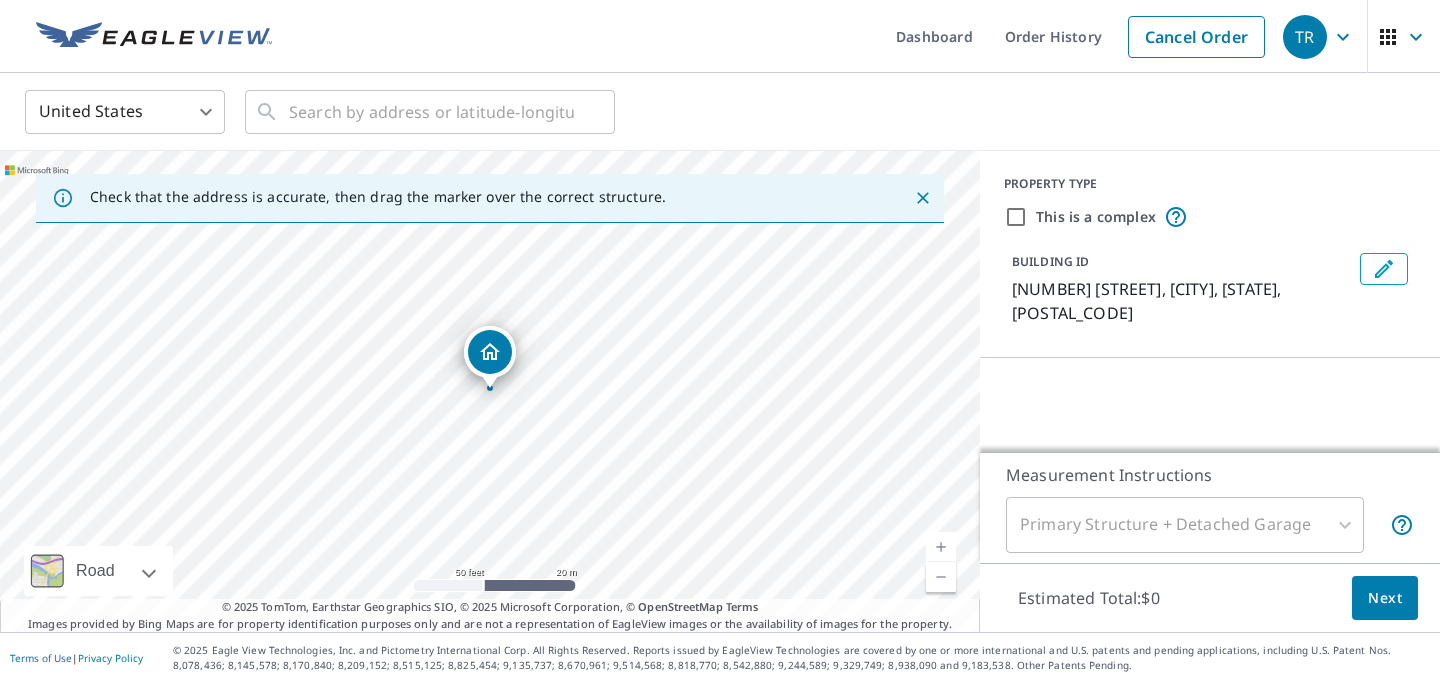click 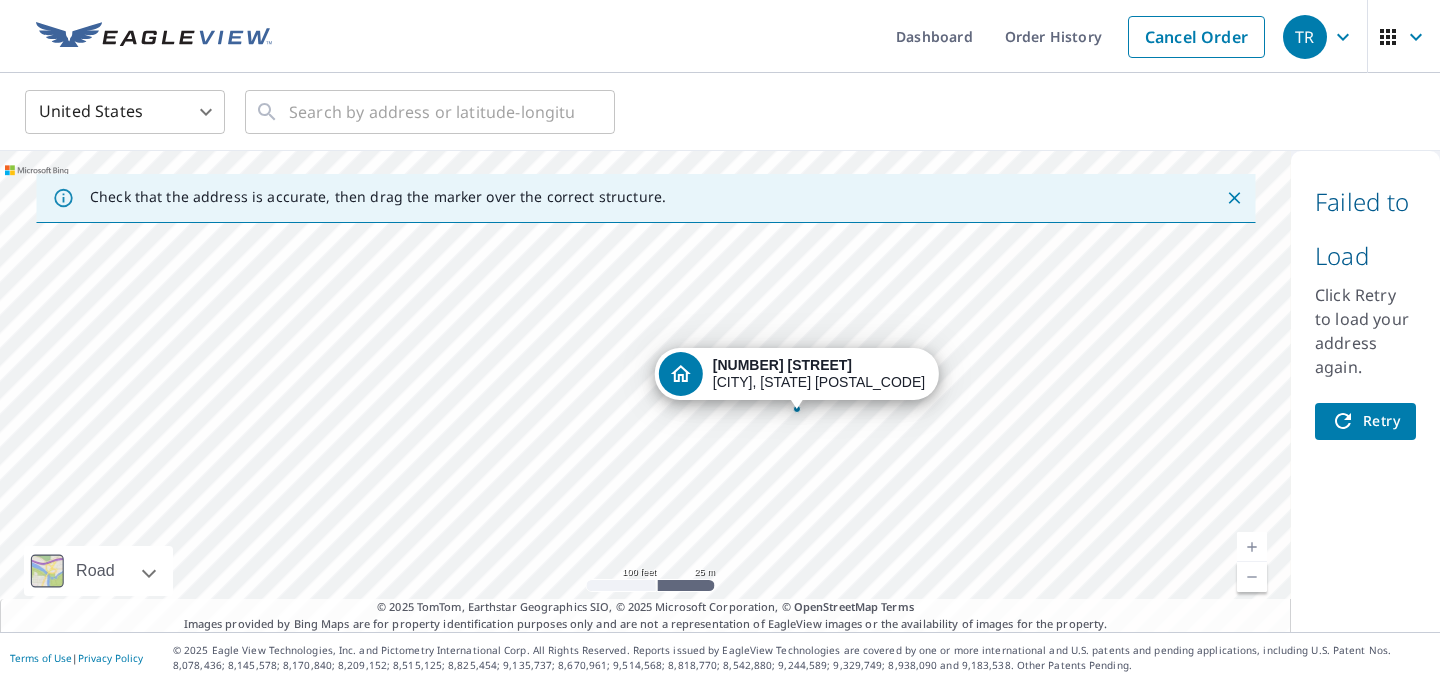 drag, startPoint x: 764, startPoint y: 339, endPoint x: 724, endPoint y: 379, distance: 56.568542 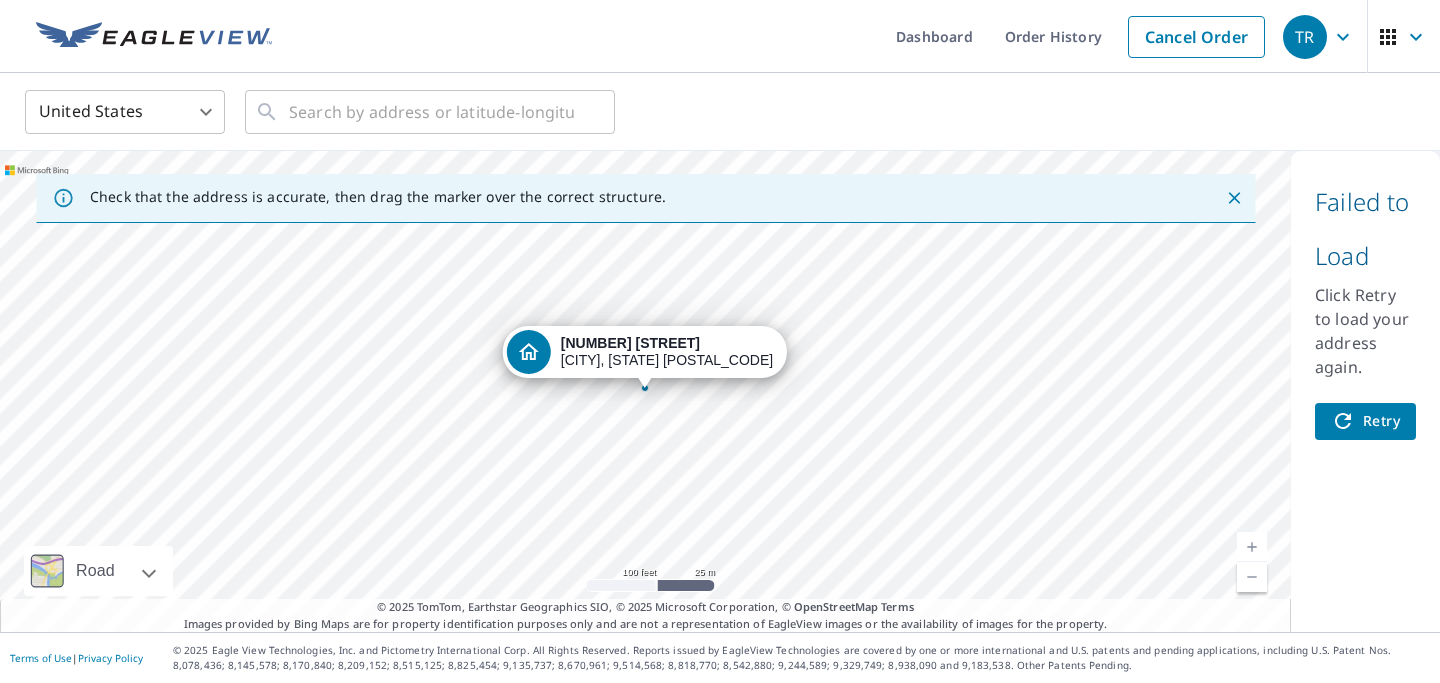click 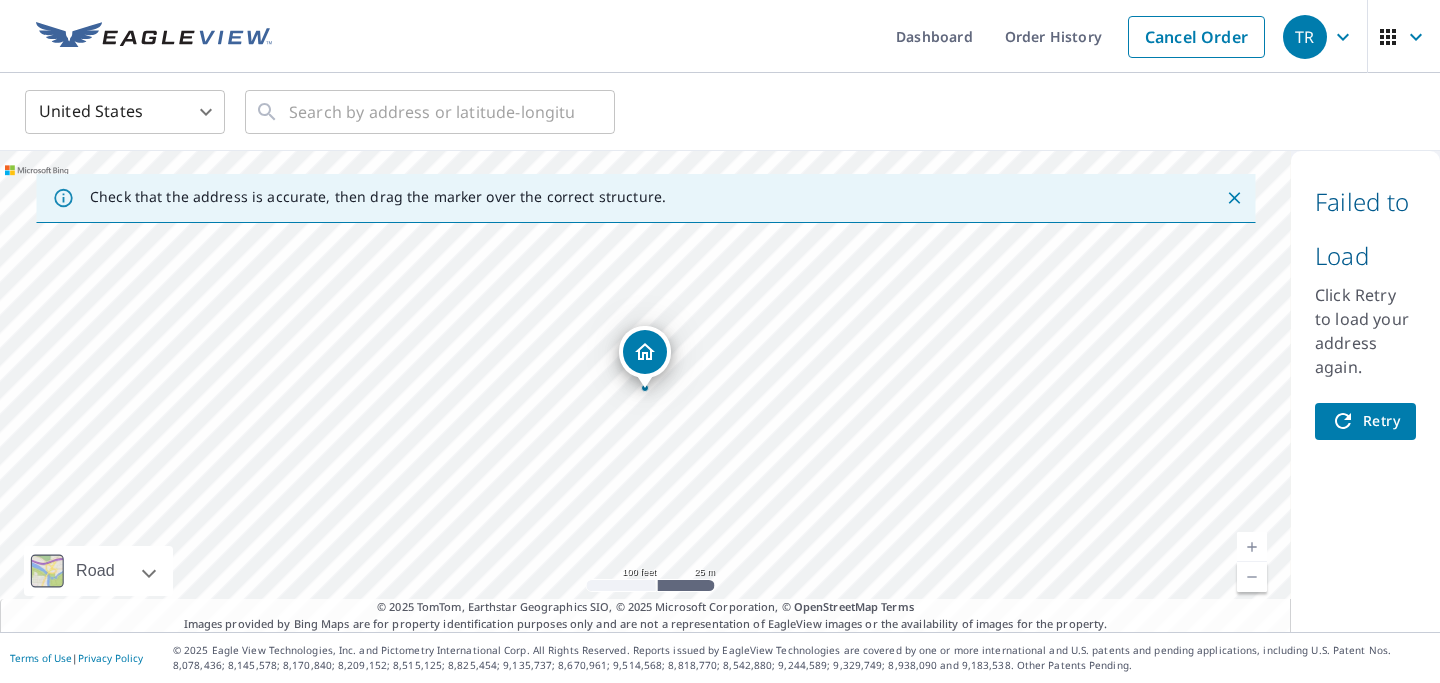 click on "61125 Mound Rd Washington, MI 48094" at bounding box center (645, 391) 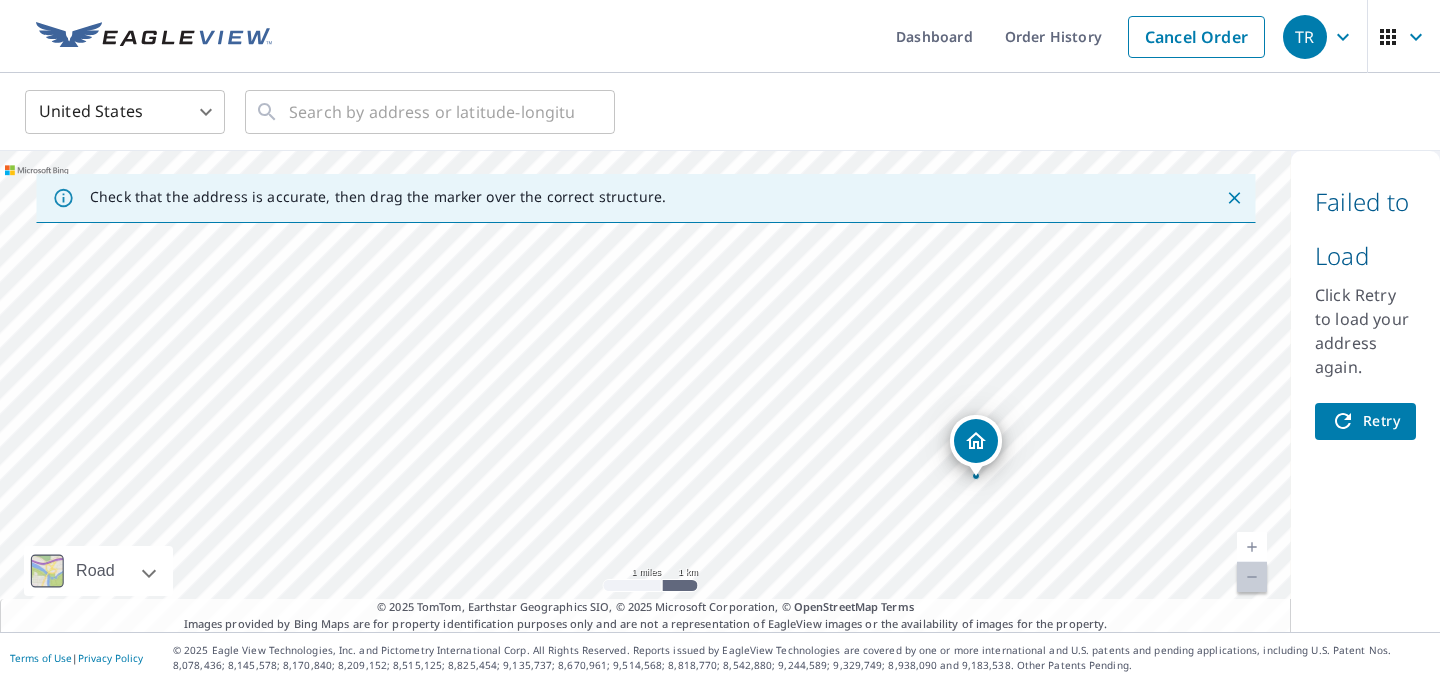 drag, startPoint x: 693, startPoint y: 382, endPoint x: 976, endPoint y: 431, distance: 287.21072 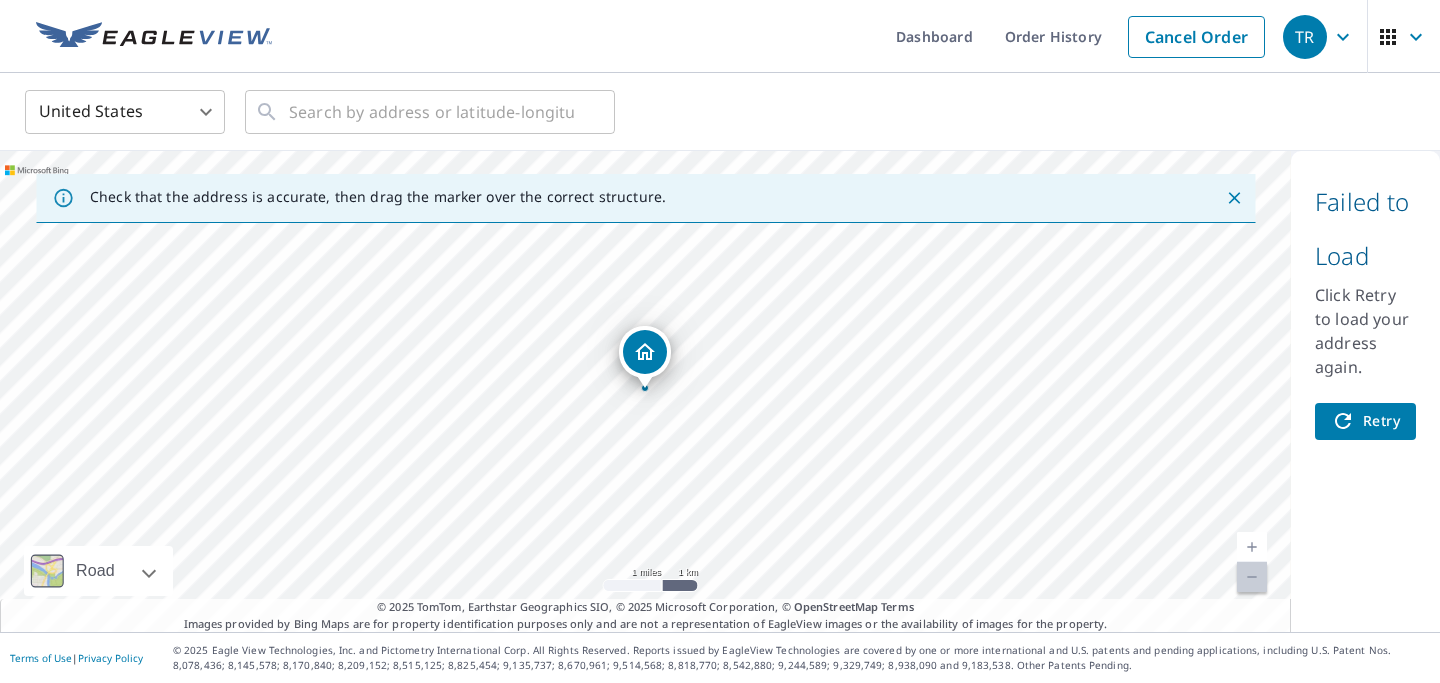 click 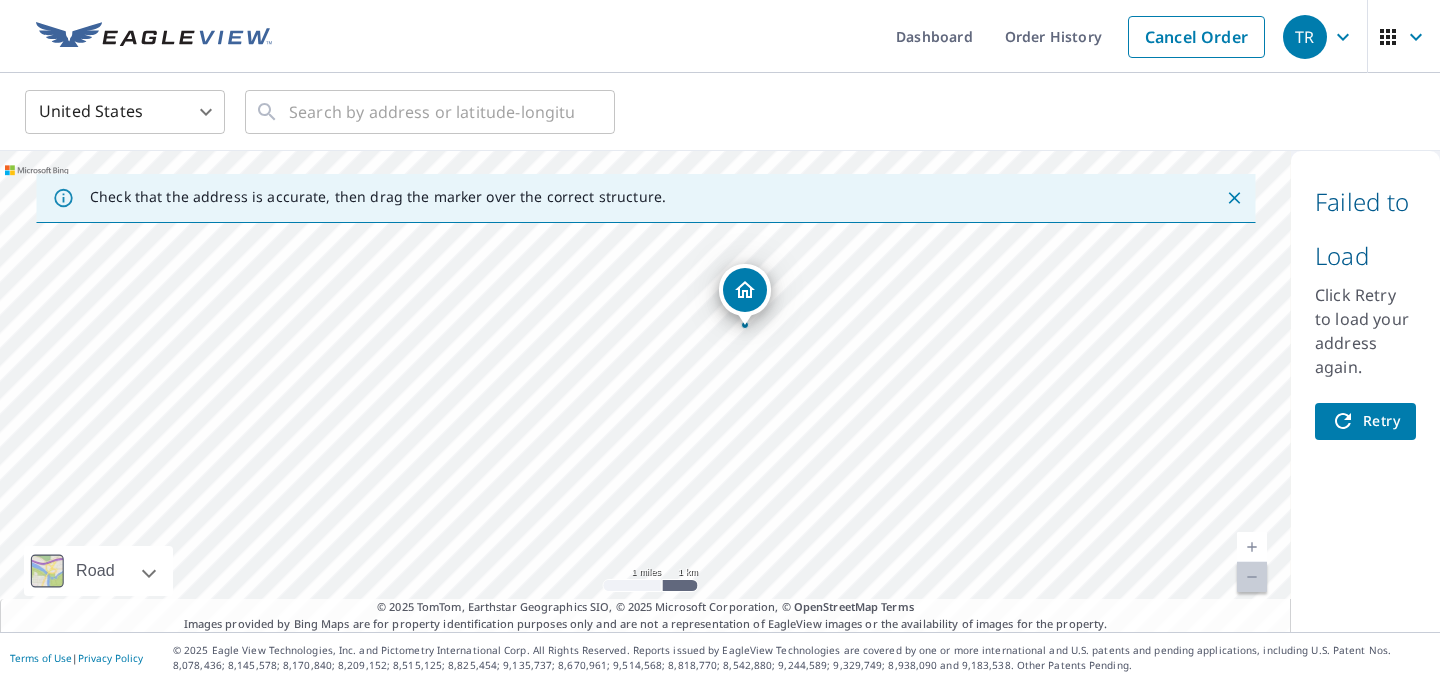 drag, startPoint x: 645, startPoint y: 364, endPoint x: 746, endPoint y: 300, distance: 119.57006 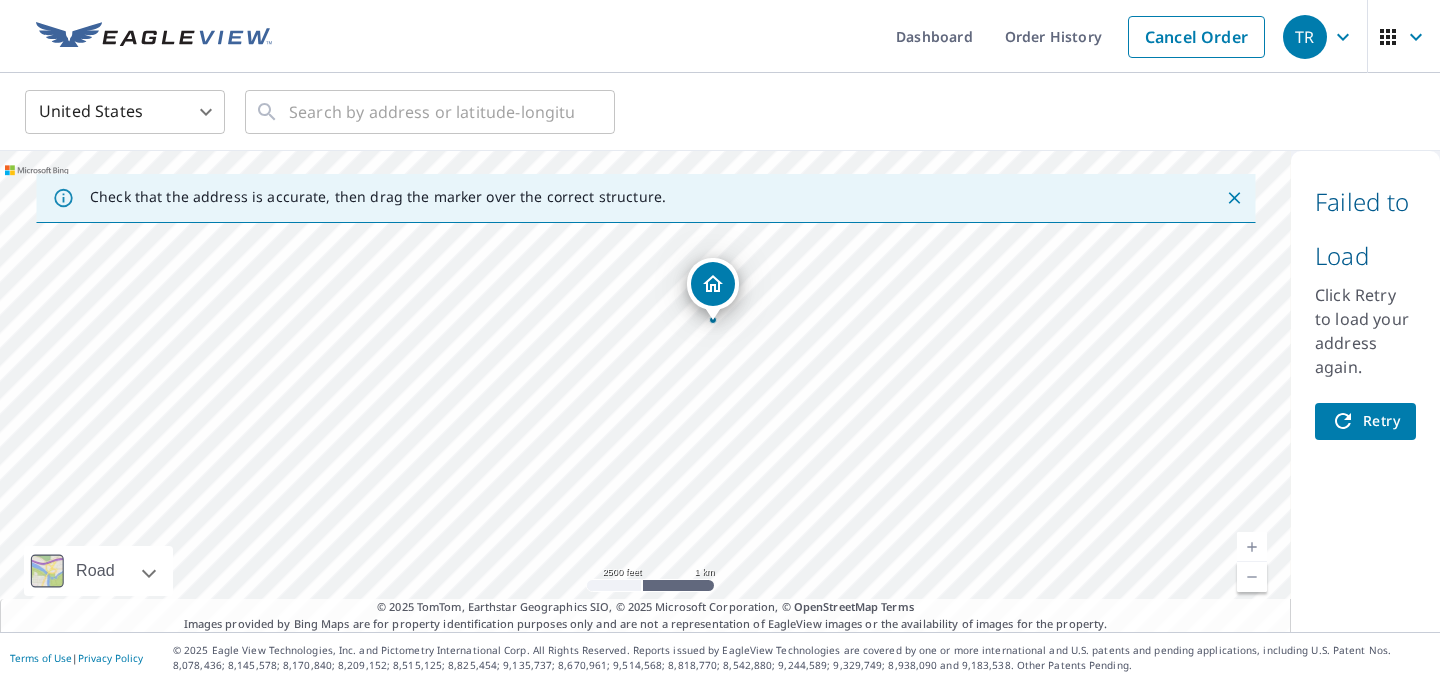 drag, startPoint x: 660, startPoint y: 416, endPoint x: 728, endPoint y: 348, distance: 96.16652 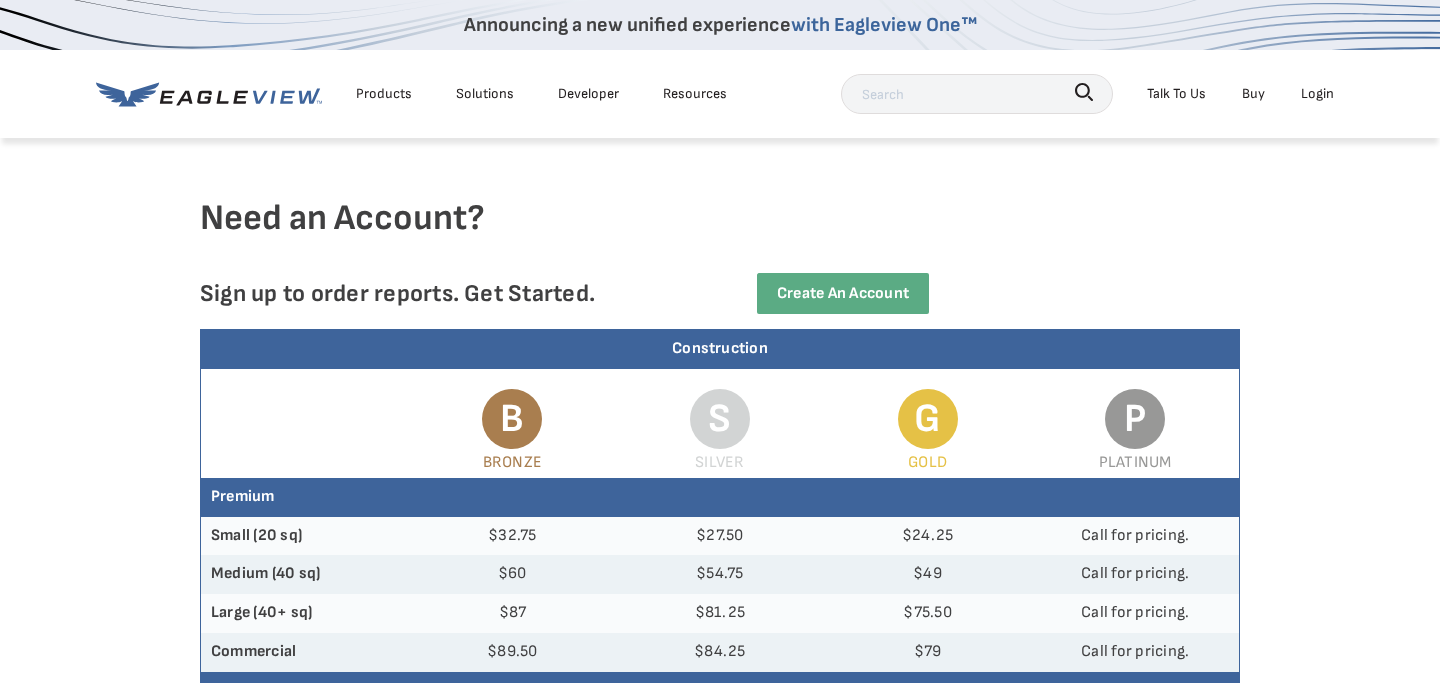 scroll, scrollTop: 0, scrollLeft: 0, axis: both 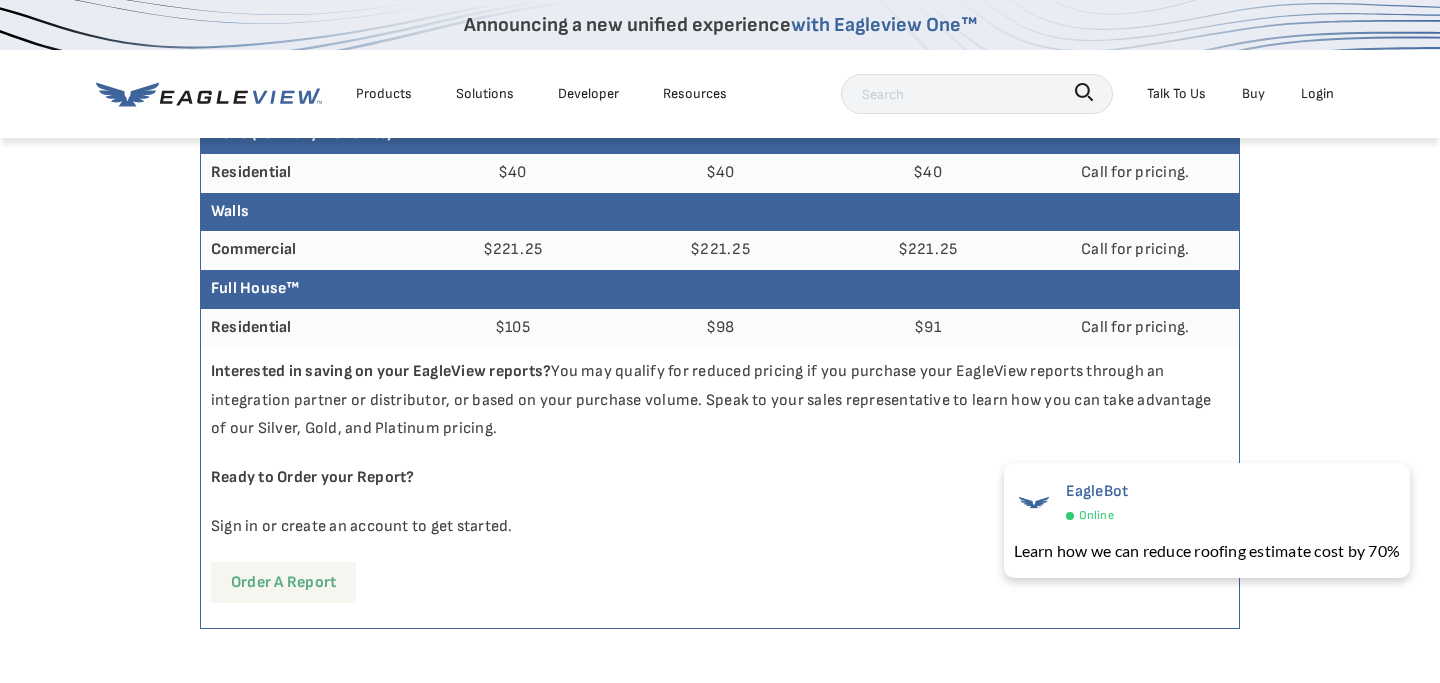 click on "Order a report" at bounding box center (283, 582) 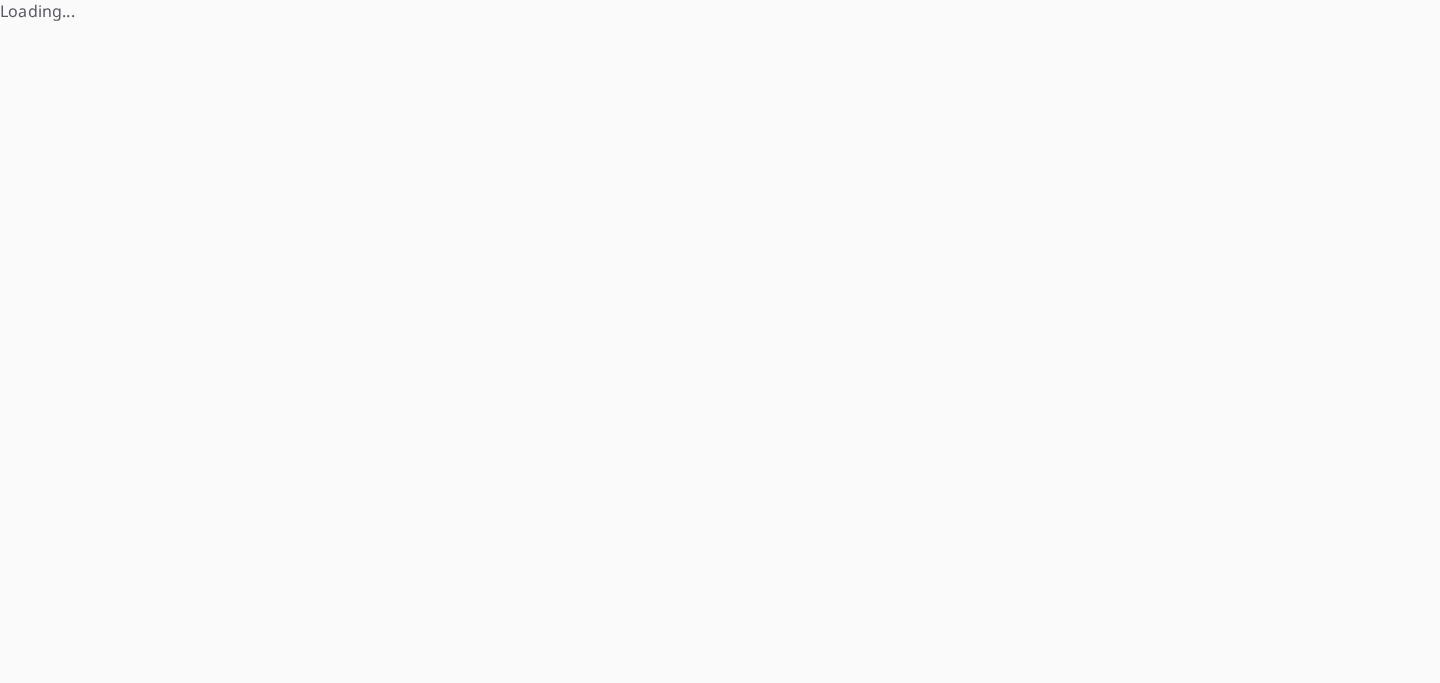 scroll, scrollTop: 0, scrollLeft: 0, axis: both 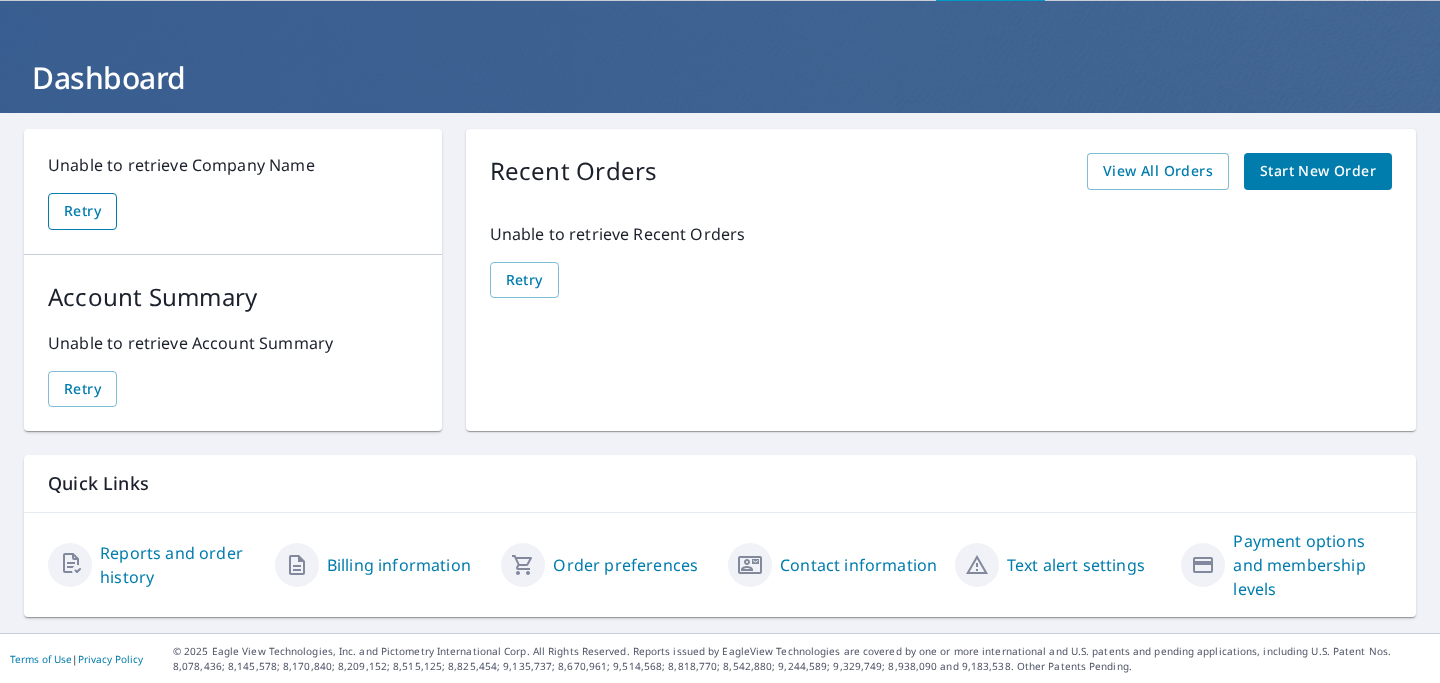 click on "Retry" at bounding box center [82, 211] 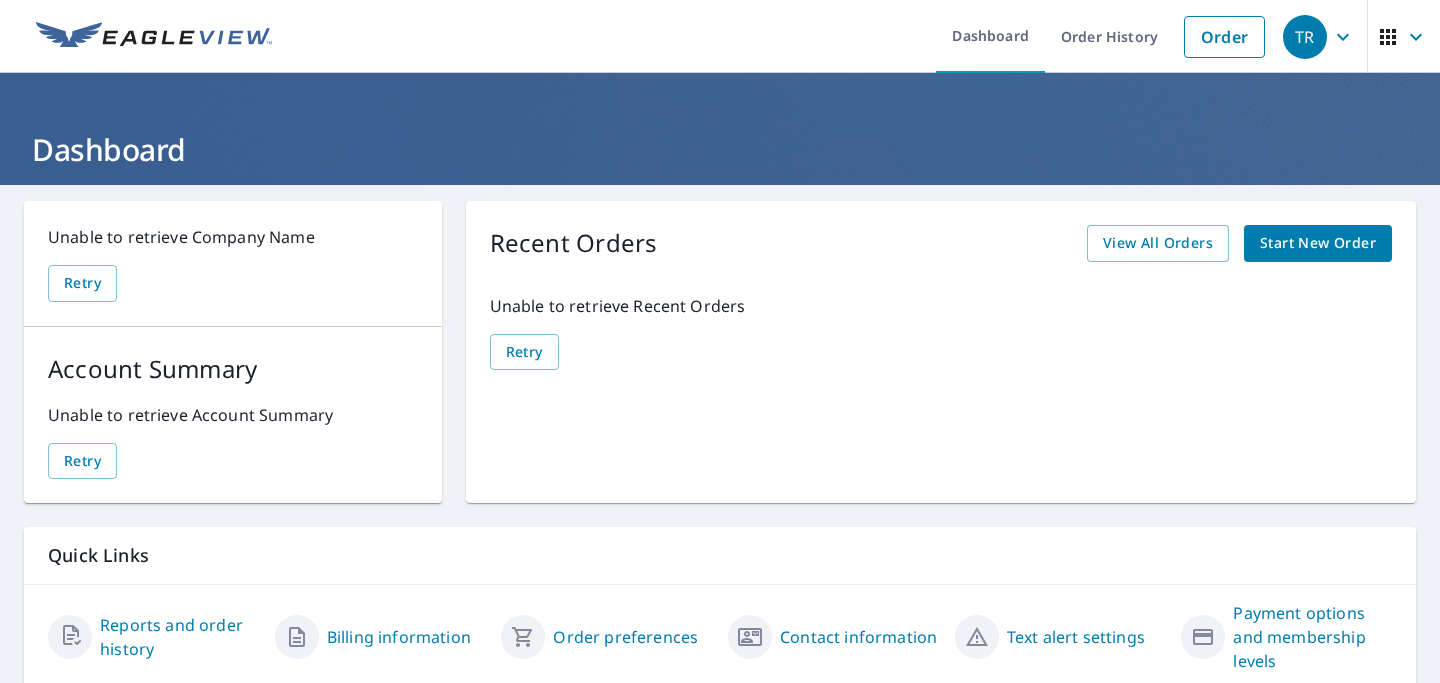 scroll, scrollTop: 72, scrollLeft: 0, axis: vertical 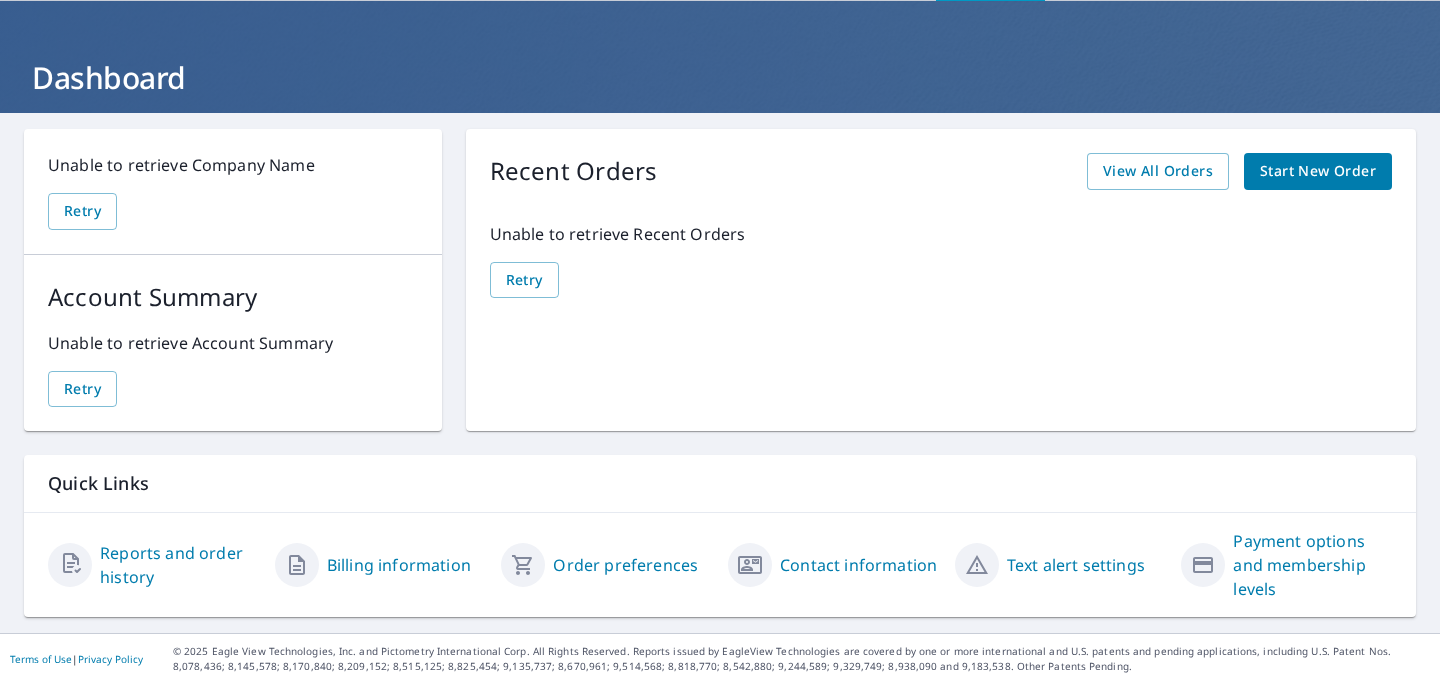 click on "Payment options and membership levels" at bounding box center [1312, 565] 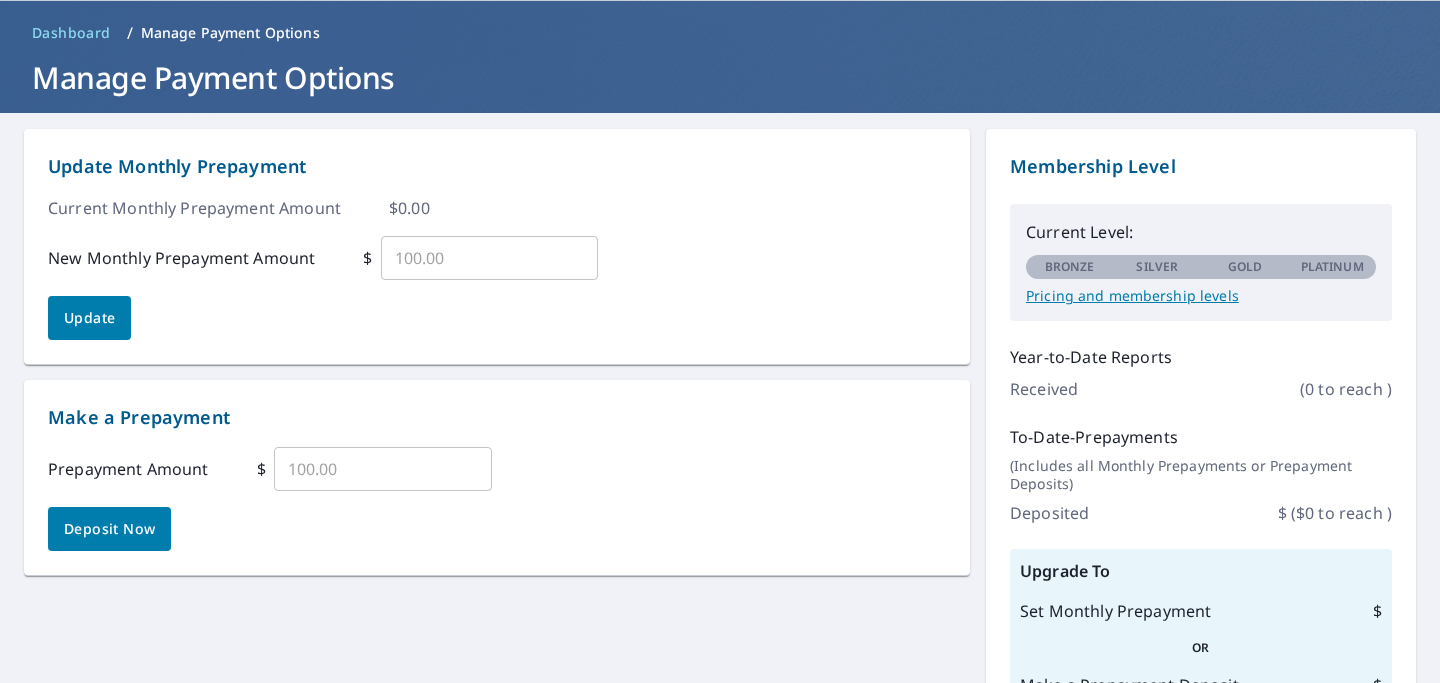 scroll, scrollTop: 187, scrollLeft: 0, axis: vertical 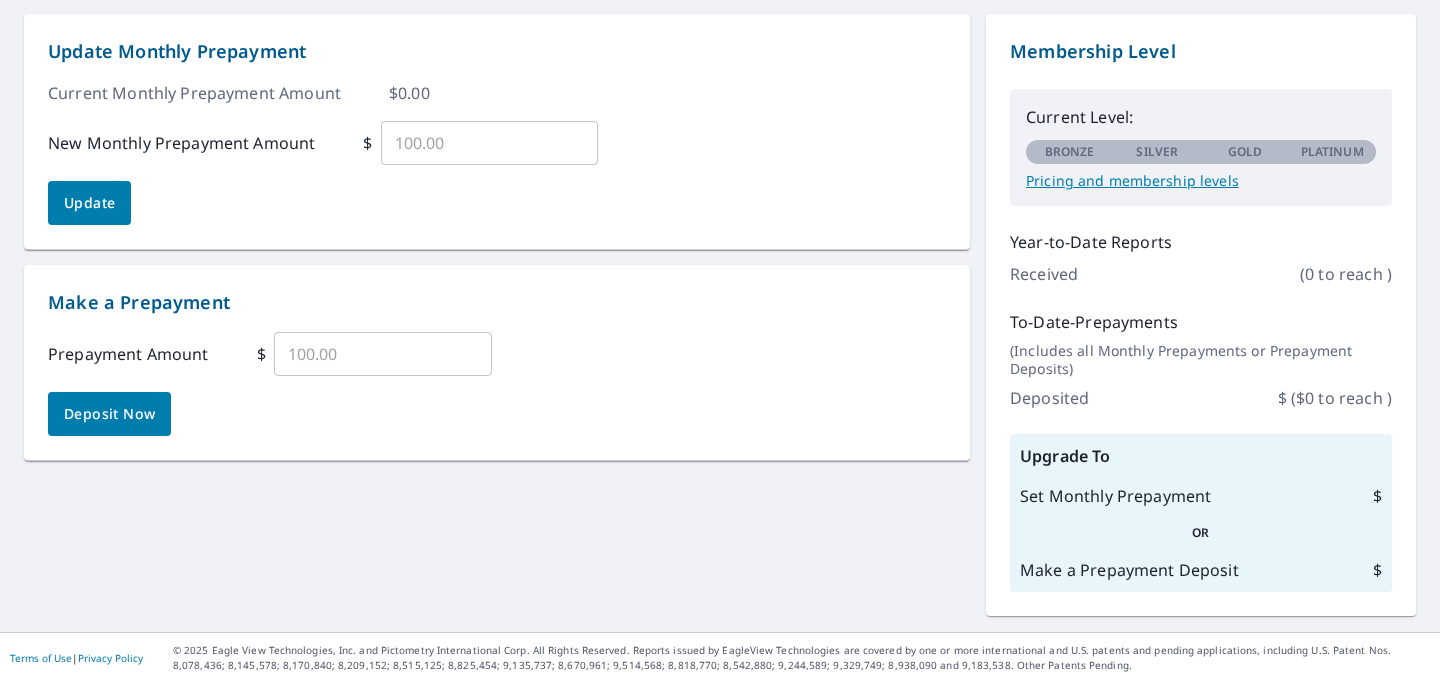 click on "Pricing and membership levels" at bounding box center (1201, 181) 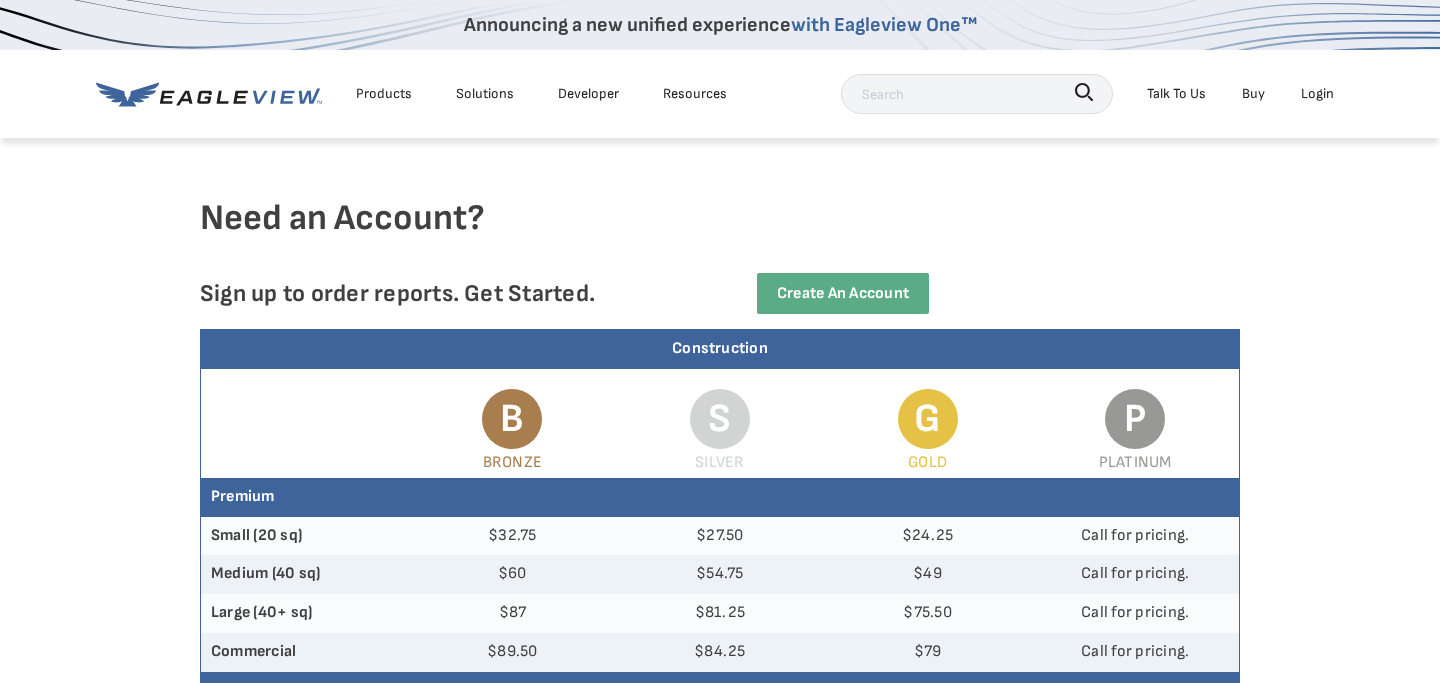 scroll, scrollTop: 0, scrollLeft: 0, axis: both 